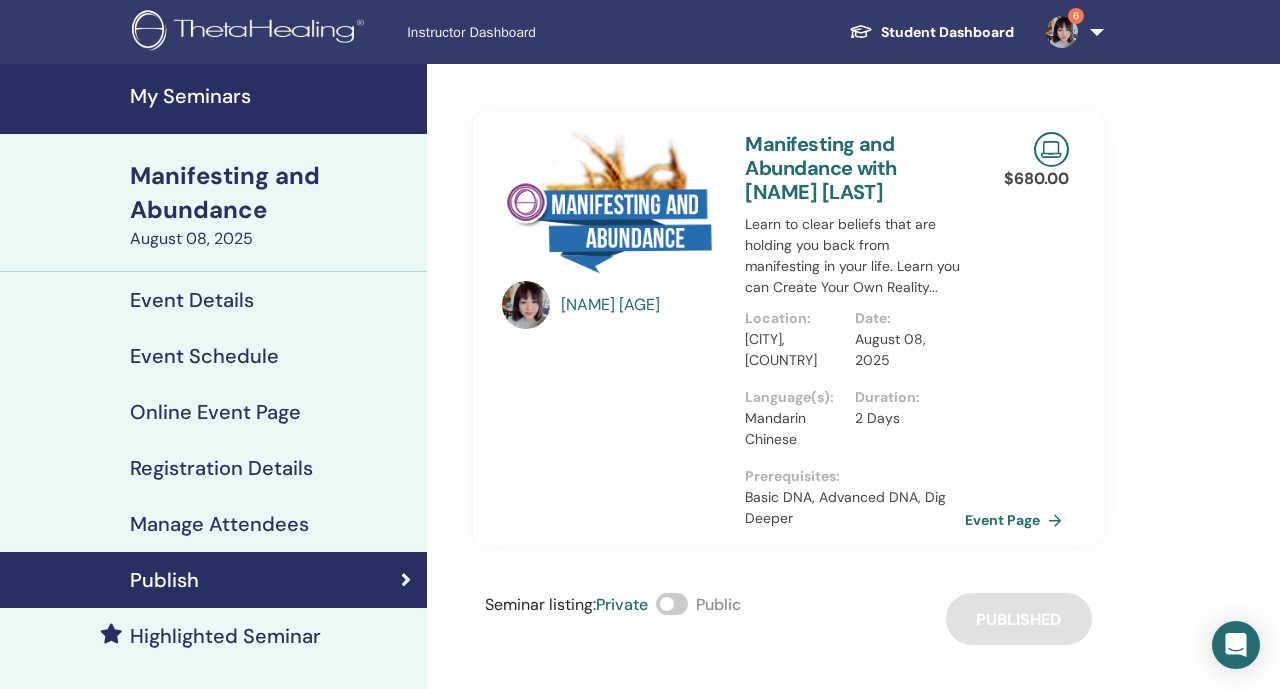 scroll, scrollTop: 0, scrollLeft: 0, axis: both 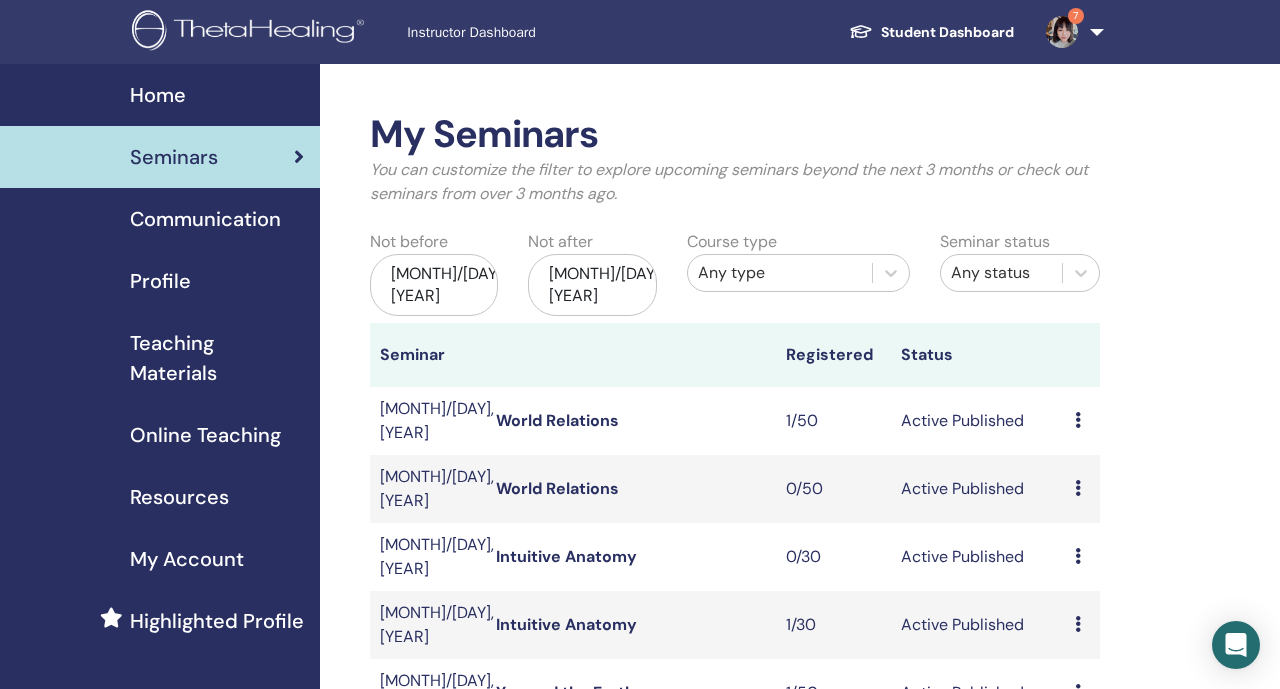 click on "[MONTH]/[DAY], [YEAR]" at bounding box center [592, 285] 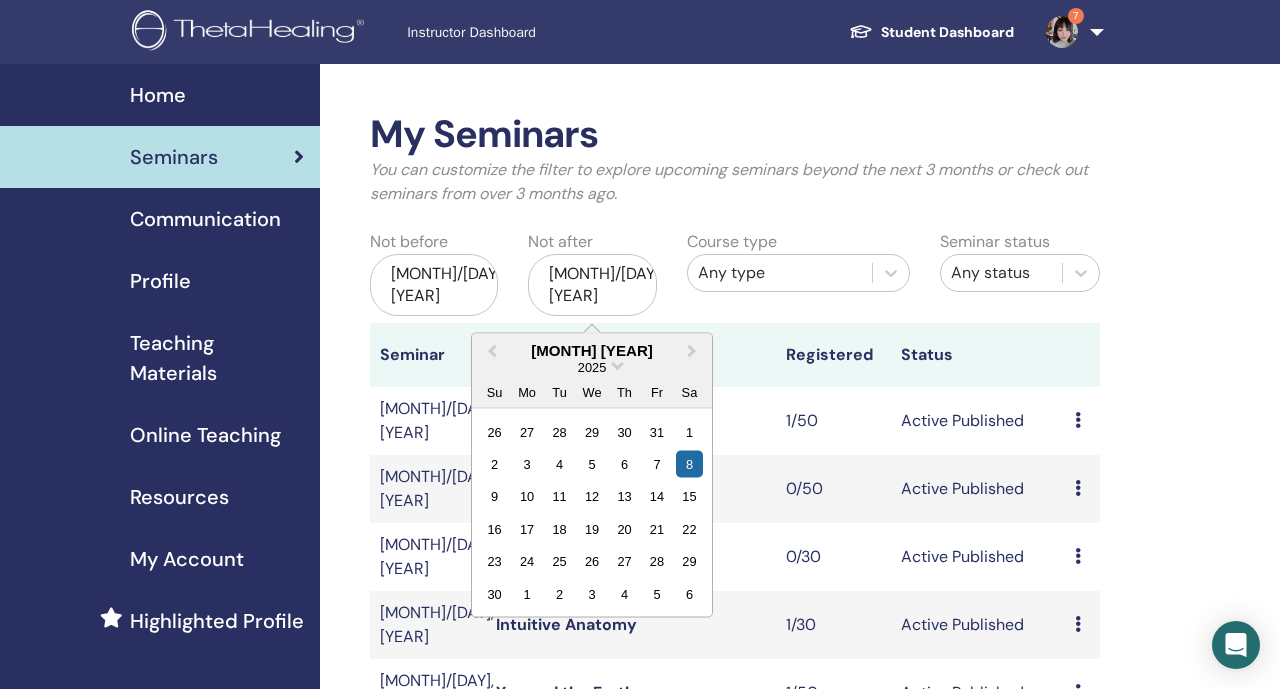 click at bounding box center [631, 355] 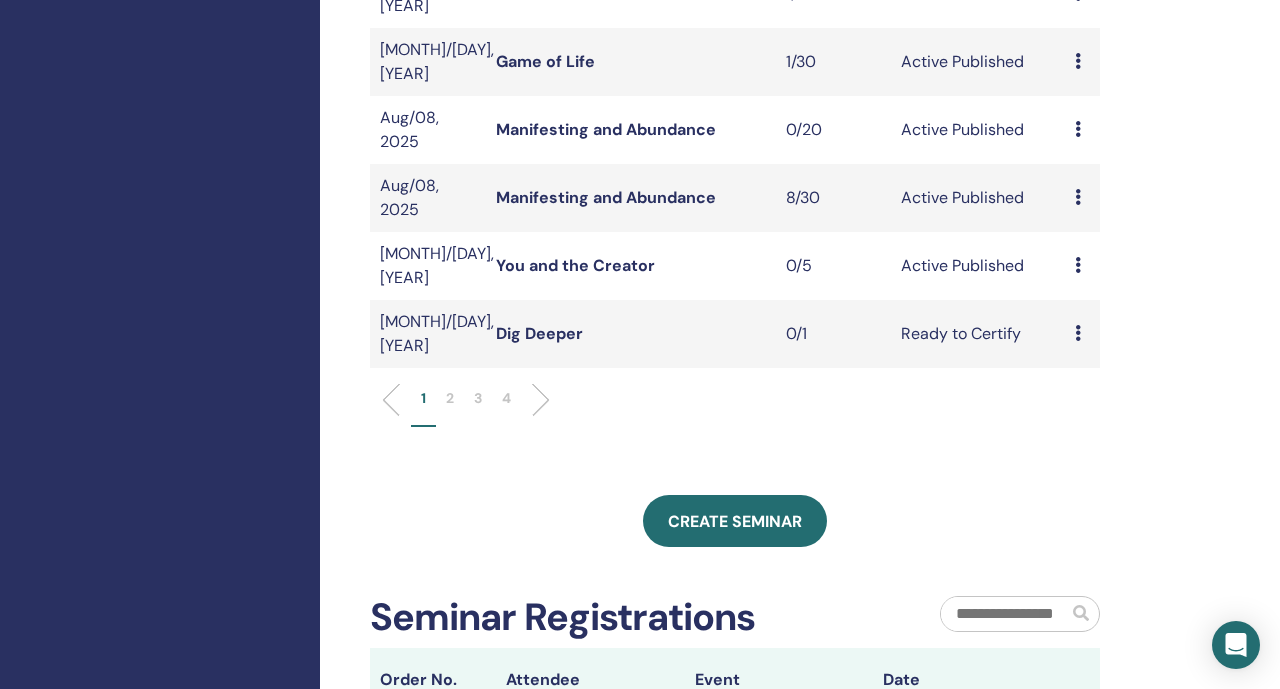 scroll, scrollTop: 706, scrollLeft: 0, axis: vertical 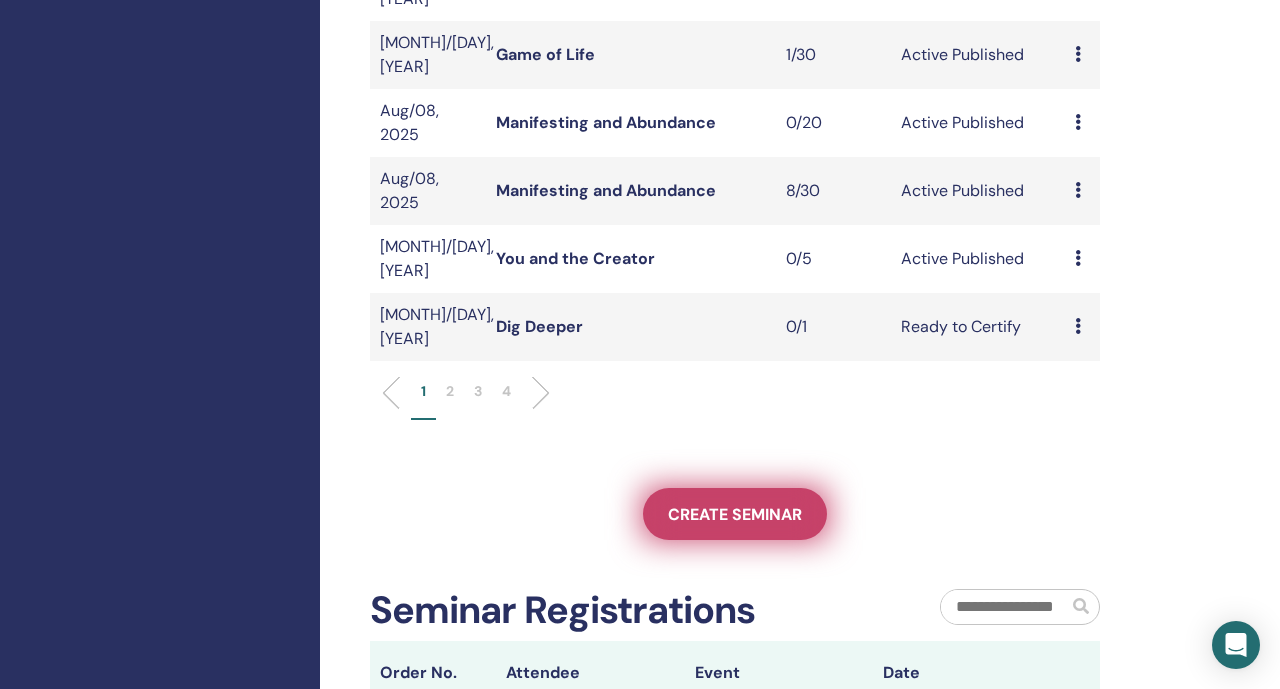 click on "Create seminar" at bounding box center [735, 514] 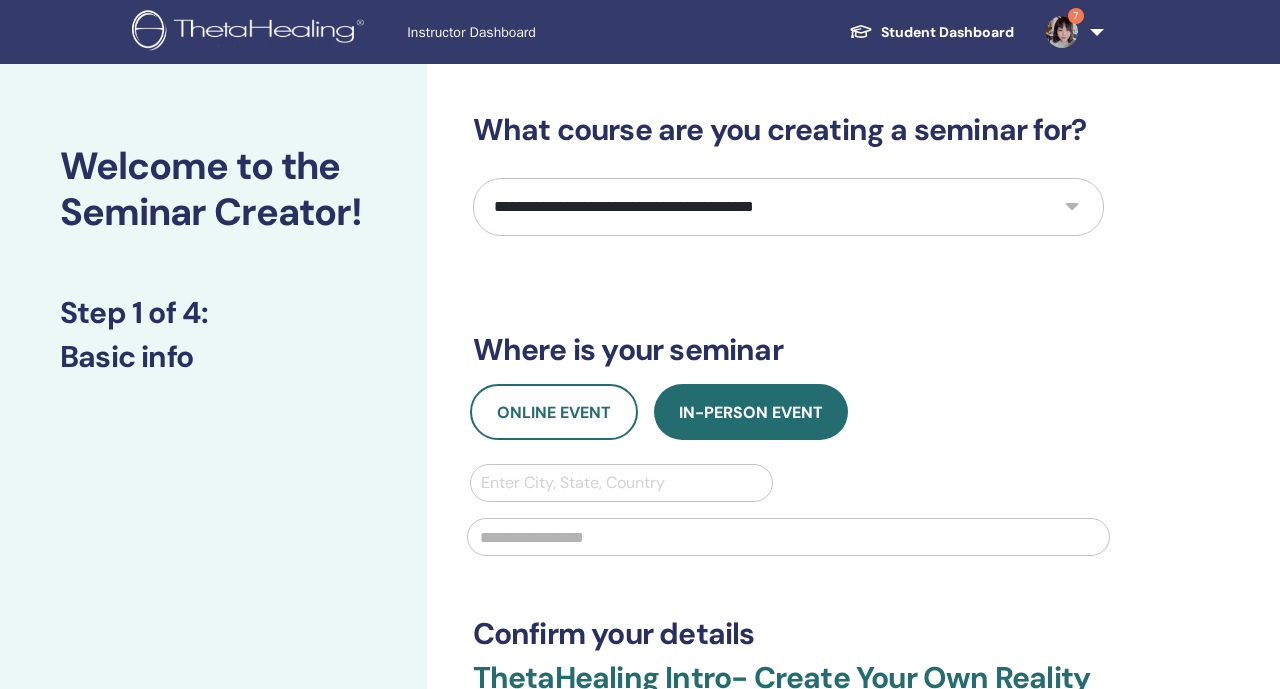 scroll, scrollTop: 0, scrollLeft: 0, axis: both 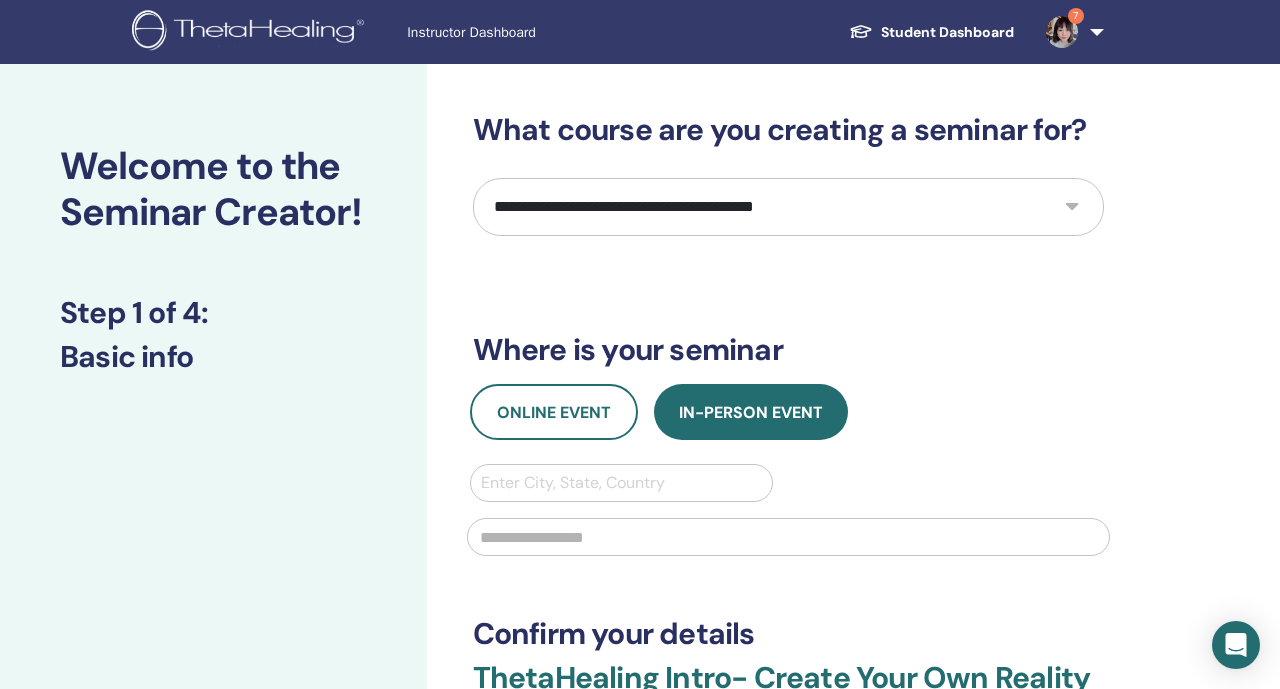 click on "**********" at bounding box center (788, 207) 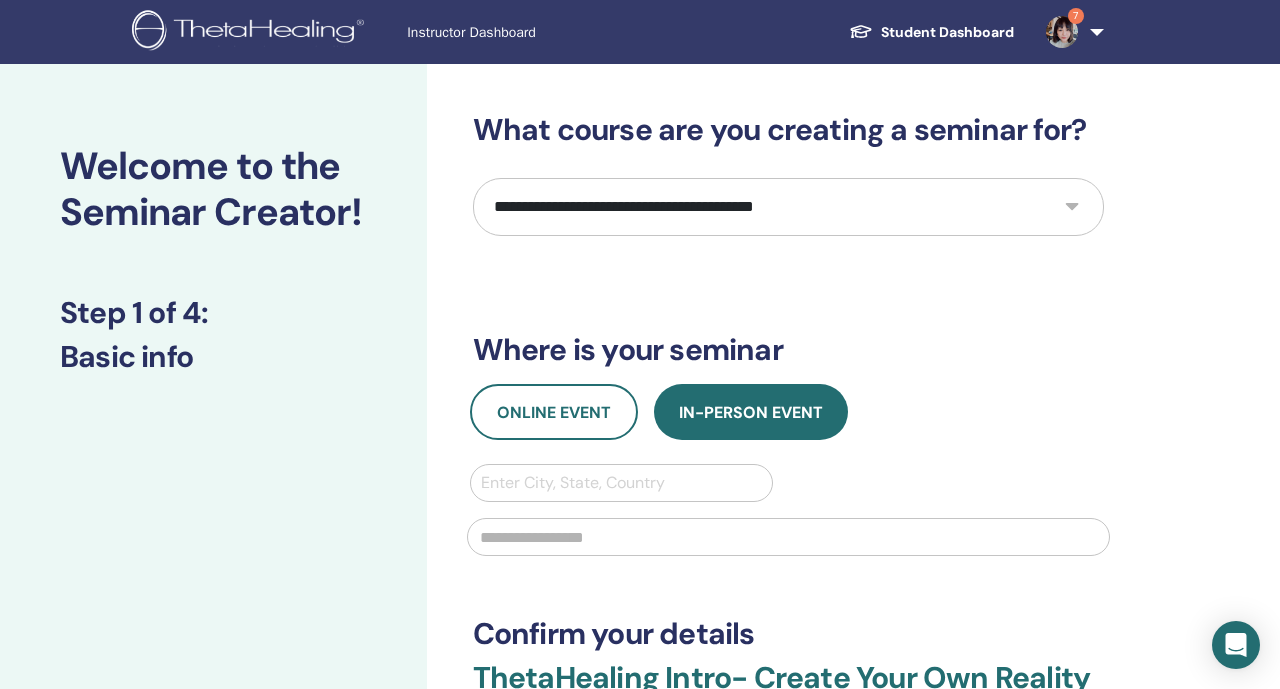 select on "*" 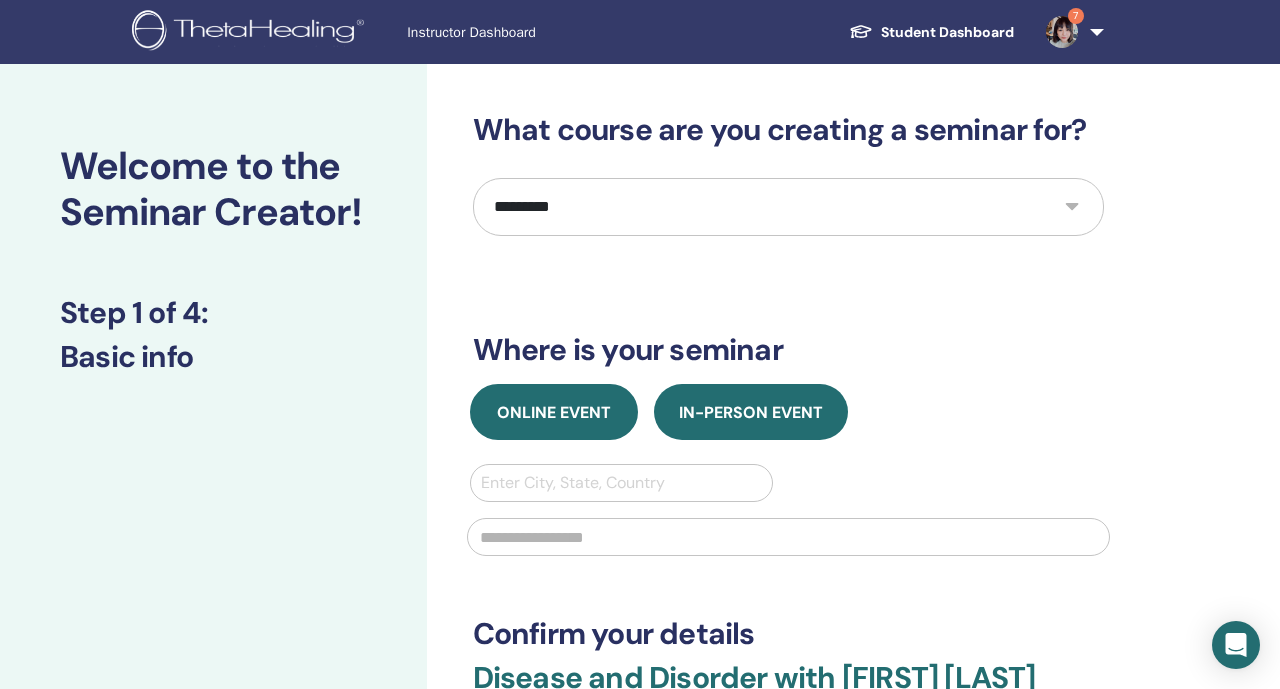 click on "Online Event" at bounding box center (554, 412) 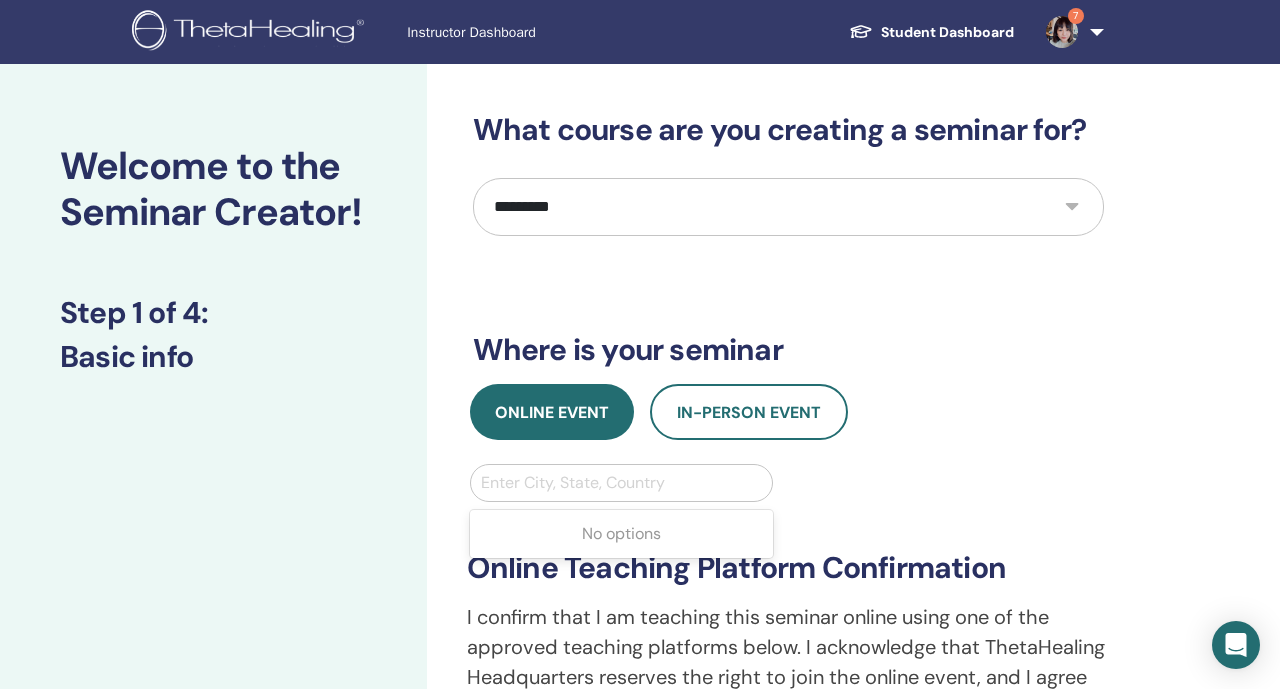 click at bounding box center [622, 483] 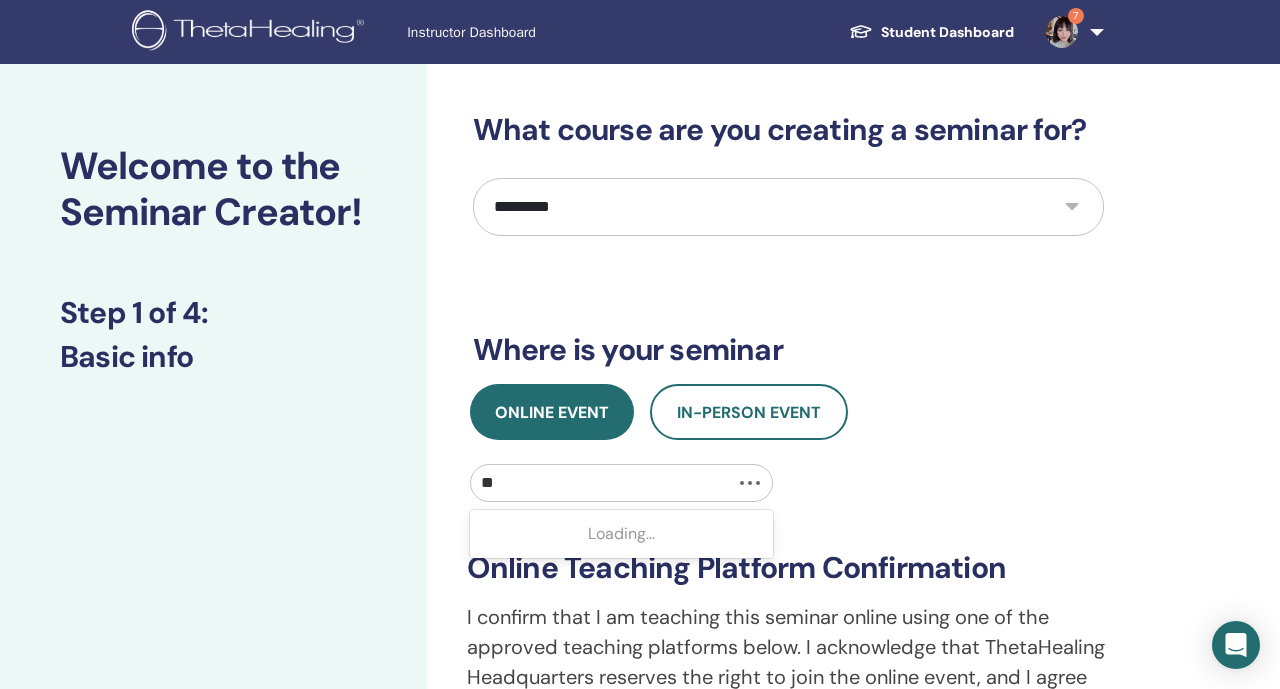 type on "*" 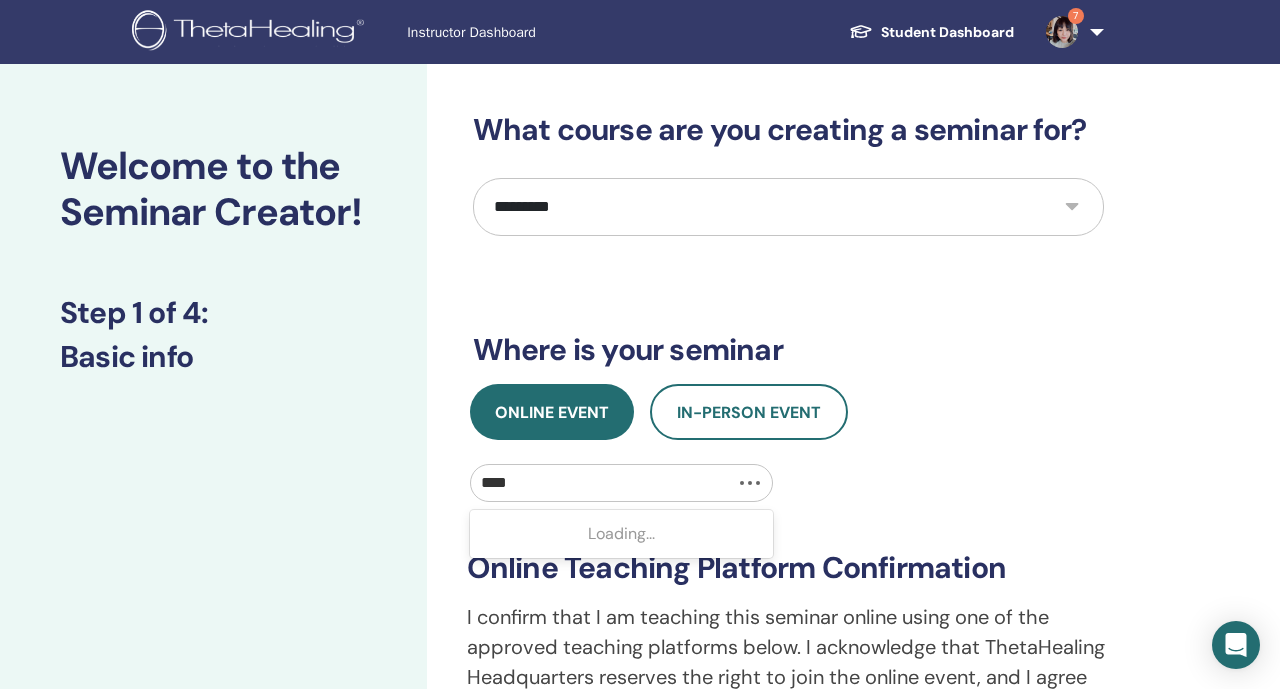type on "*****" 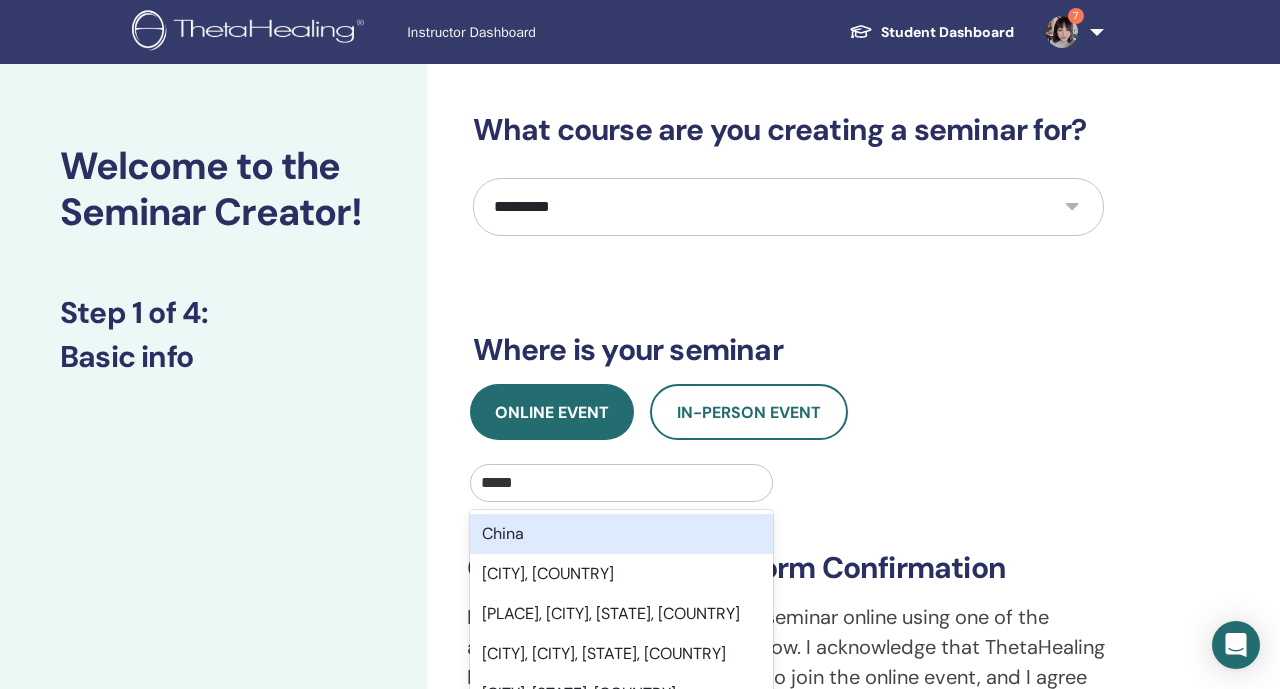 click on "China" at bounding box center (622, 534) 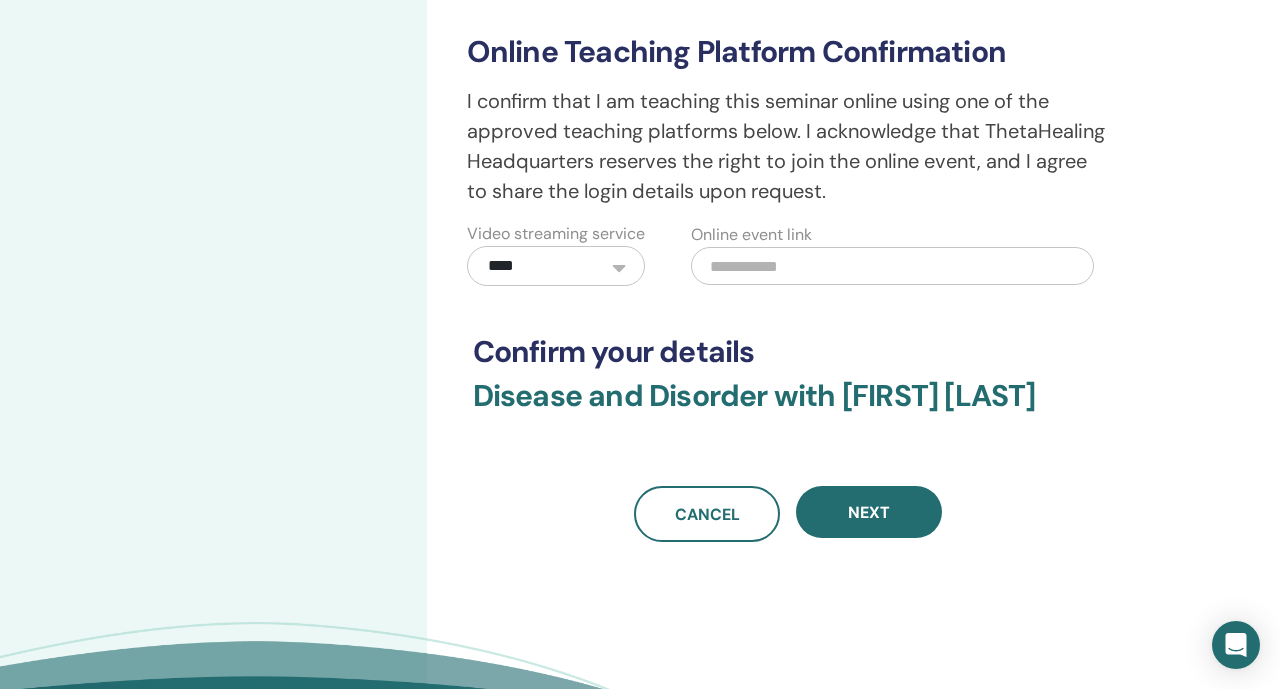 scroll, scrollTop: 613, scrollLeft: 0, axis: vertical 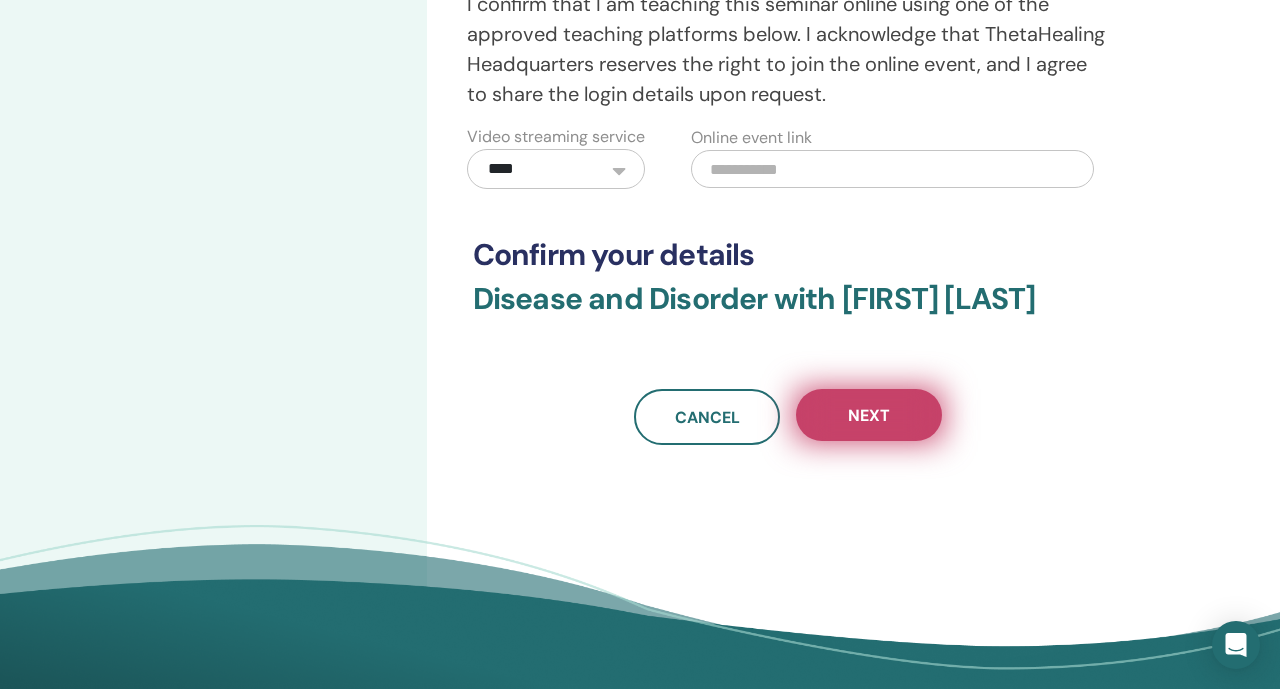 click on "Next" at bounding box center [869, 415] 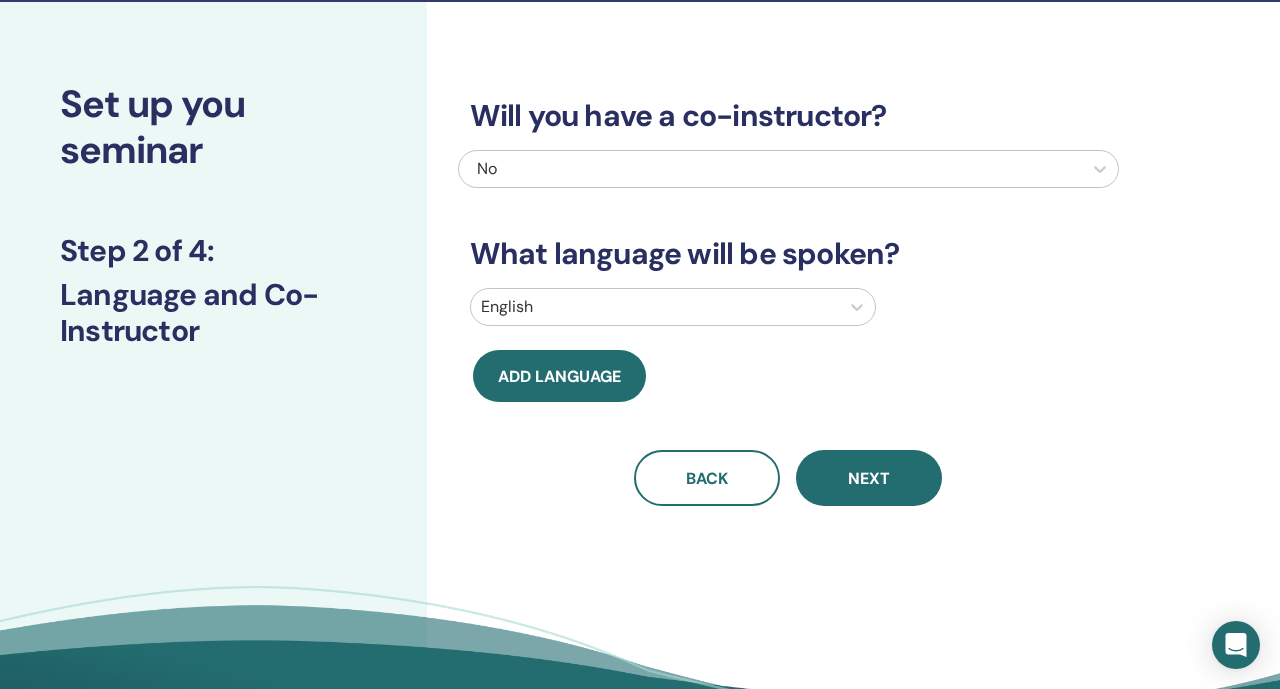 scroll, scrollTop: 0, scrollLeft: 0, axis: both 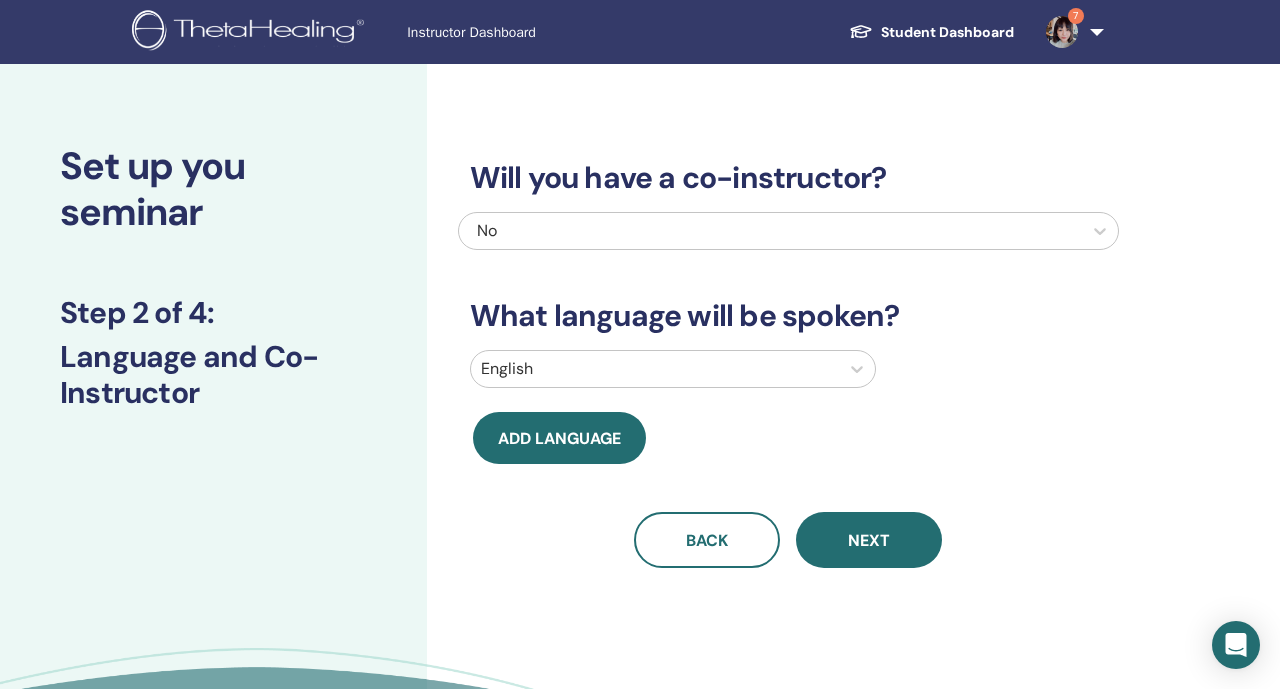 click at bounding box center (655, 369) 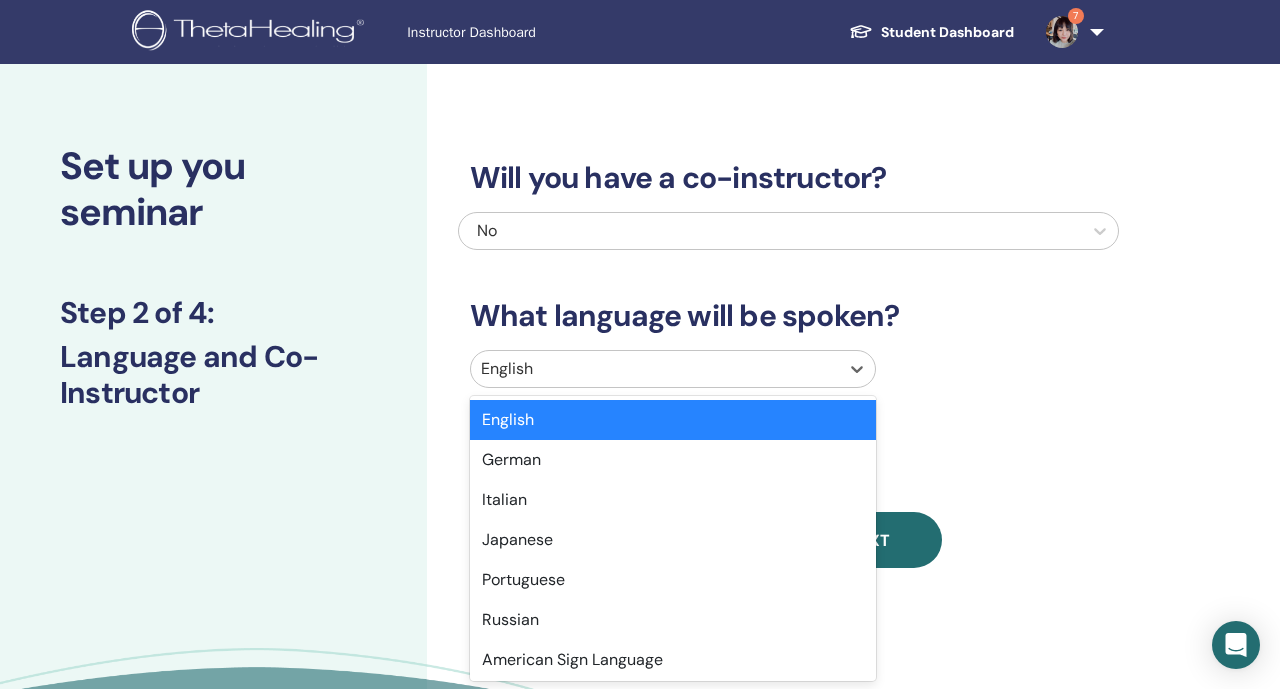 scroll, scrollTop: 15, scrollLeft: 0, axis: vertical 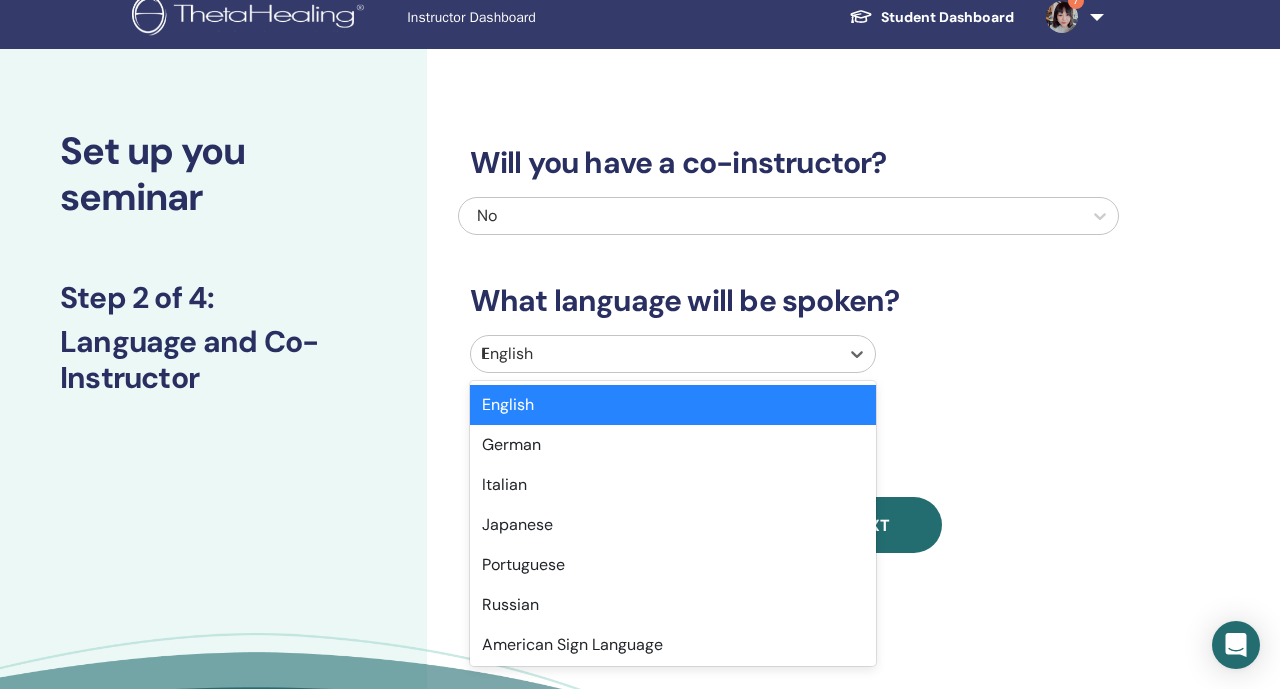 type on "**" 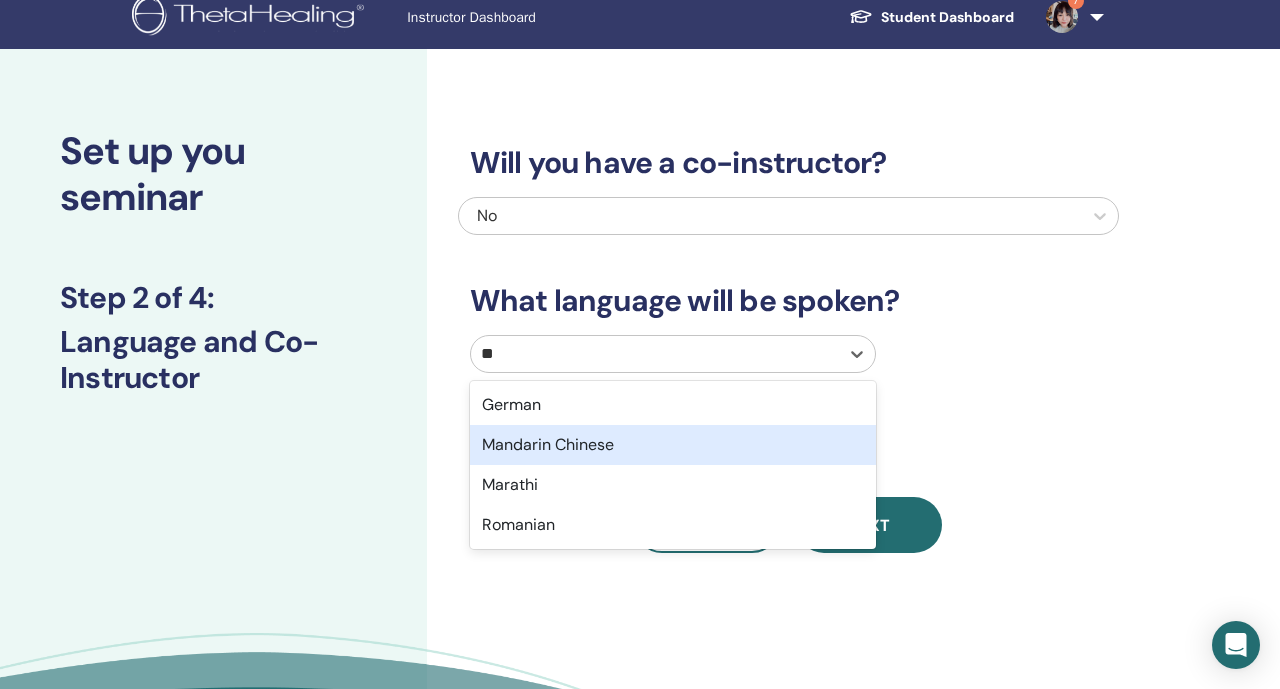 click on "Mandarin Chinese" at bounding box center [673, 445] 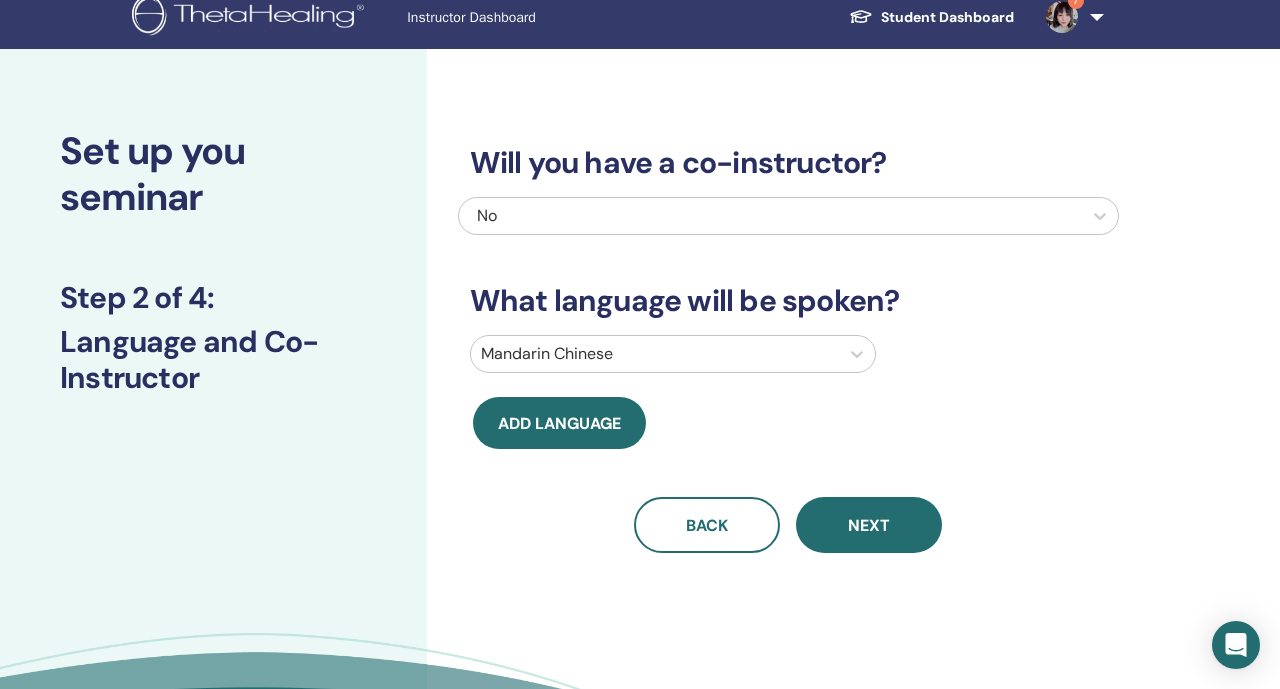 click on "Will you have a co-instructor? No What language will be spoken? Mandarin Chinese Add language Back Next" at bounding box center [853, 441] 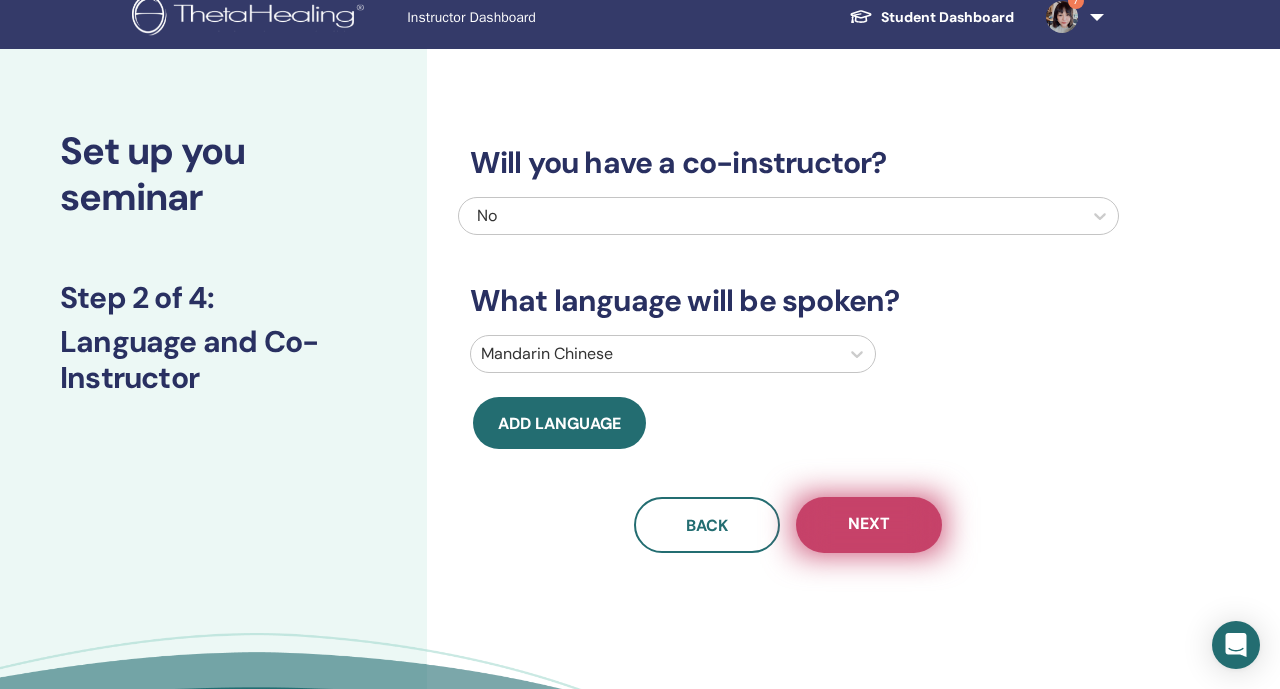 click on "Next" at bounding box center (869, 525) 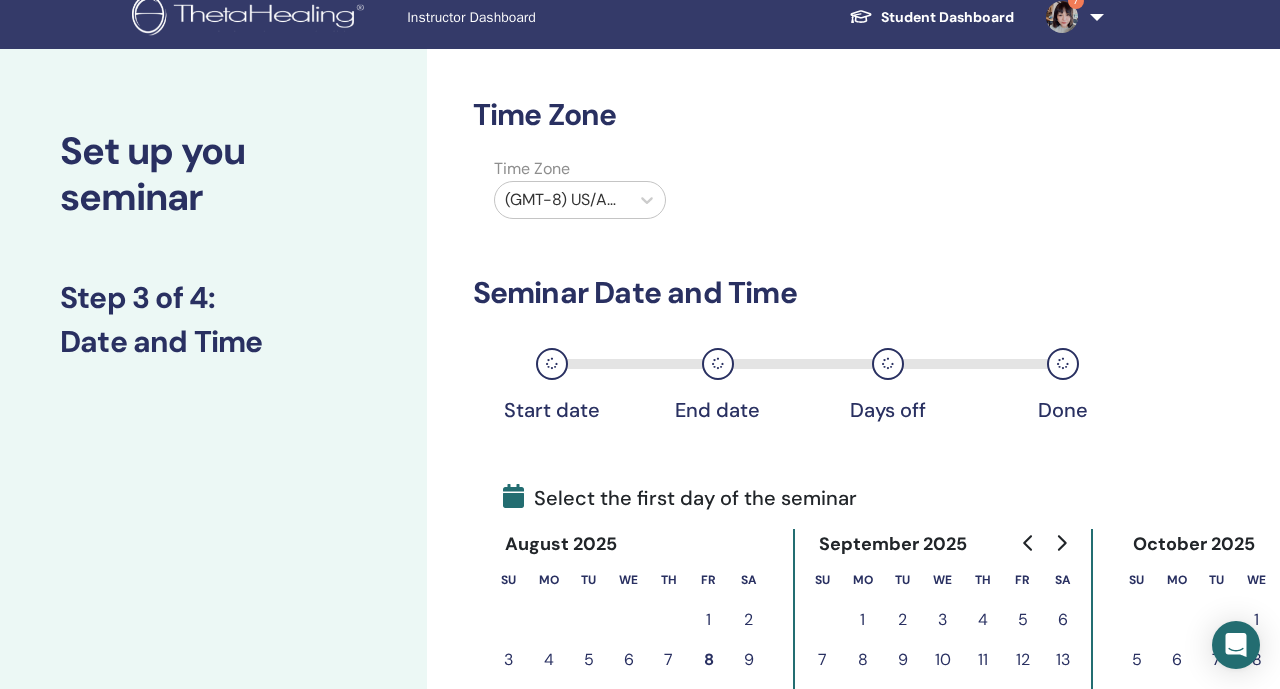 click at bounding box center (562, 200) 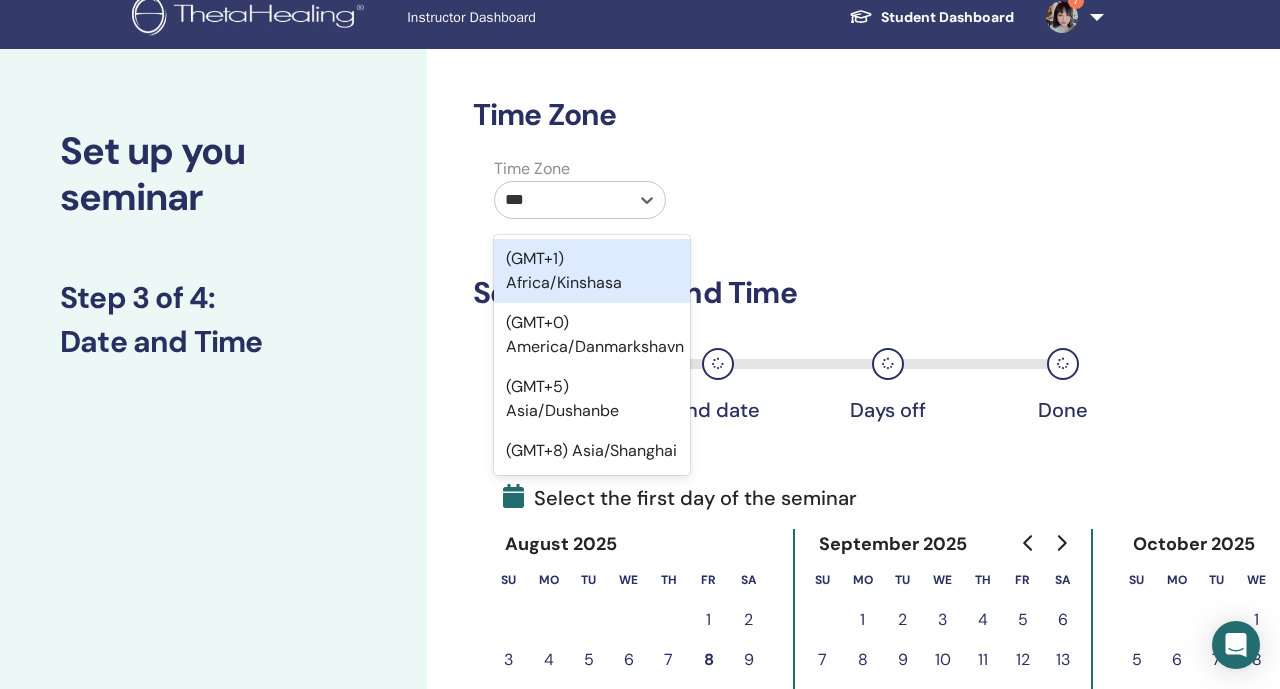 type on "****" 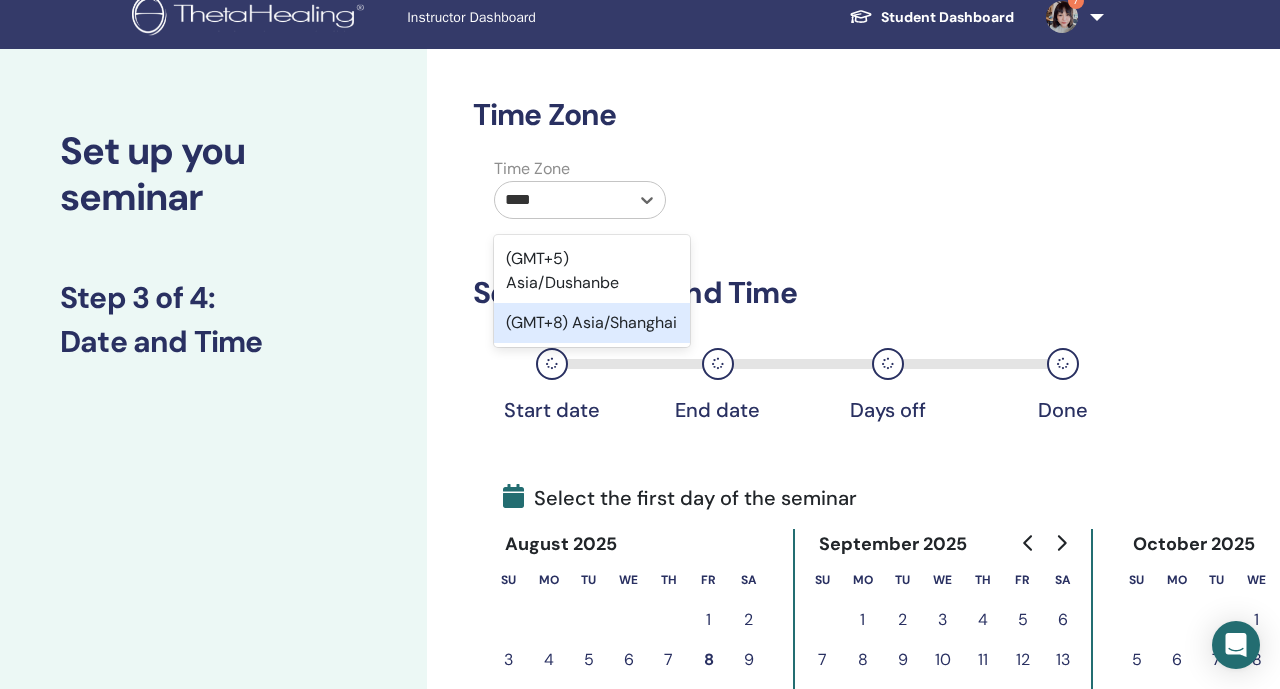 click on "(GMT+8) Asia/Shanghai" at bounding box center (592, 323) 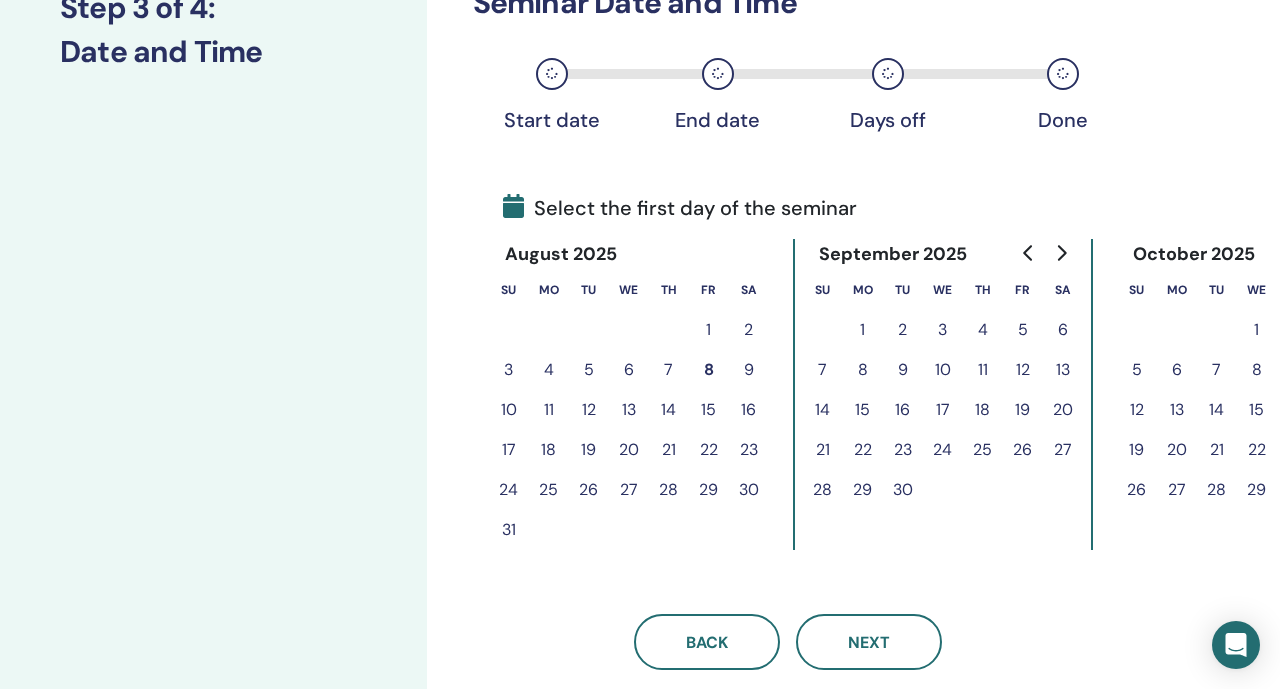 scroll, scrollTop: 316, scrollLeft: 0, axis: vertical 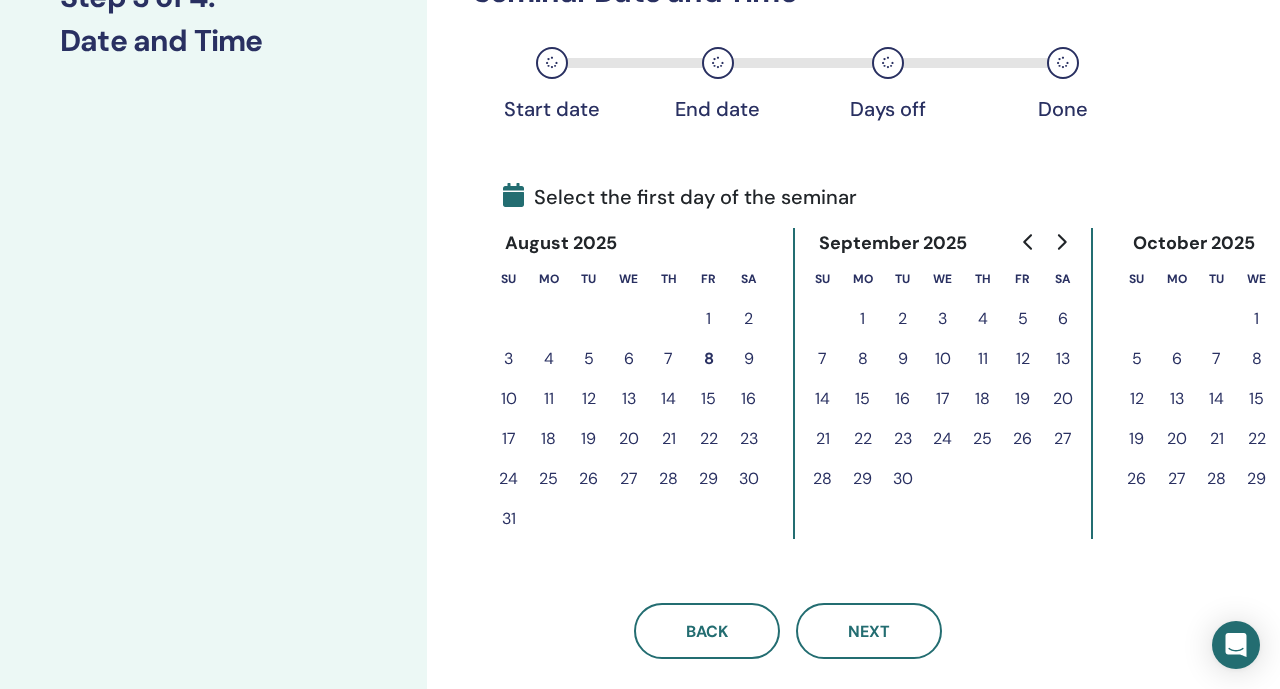 click 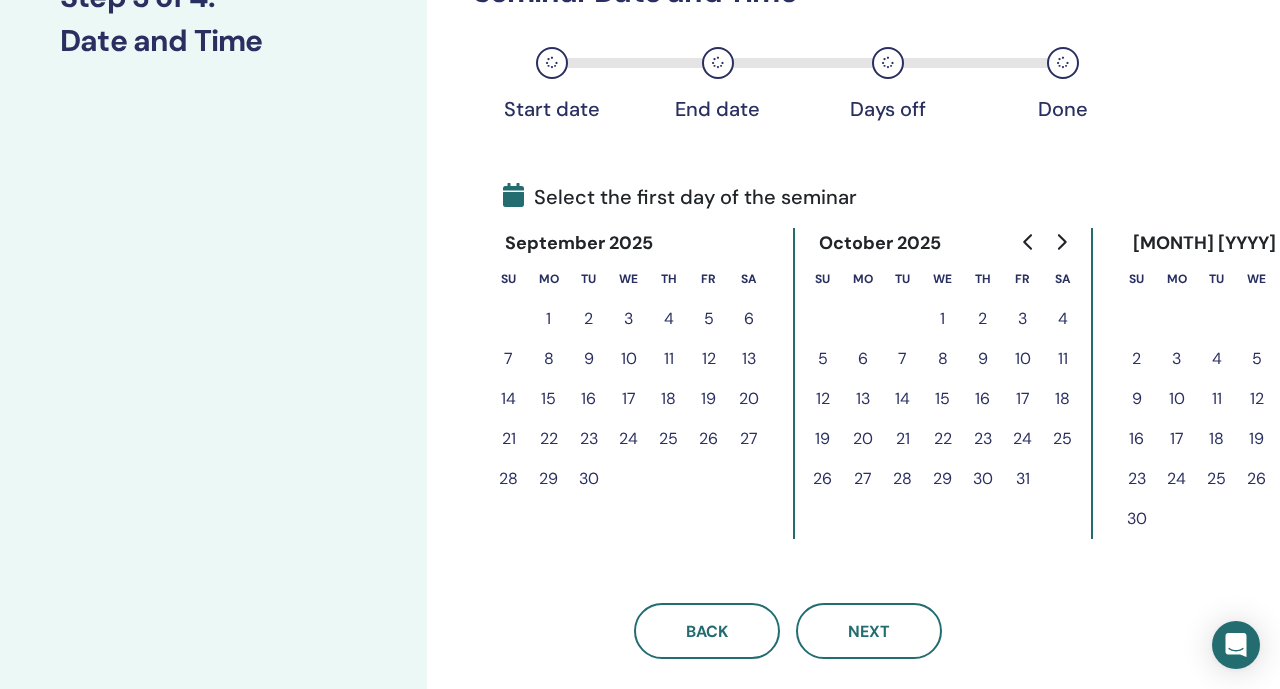 click 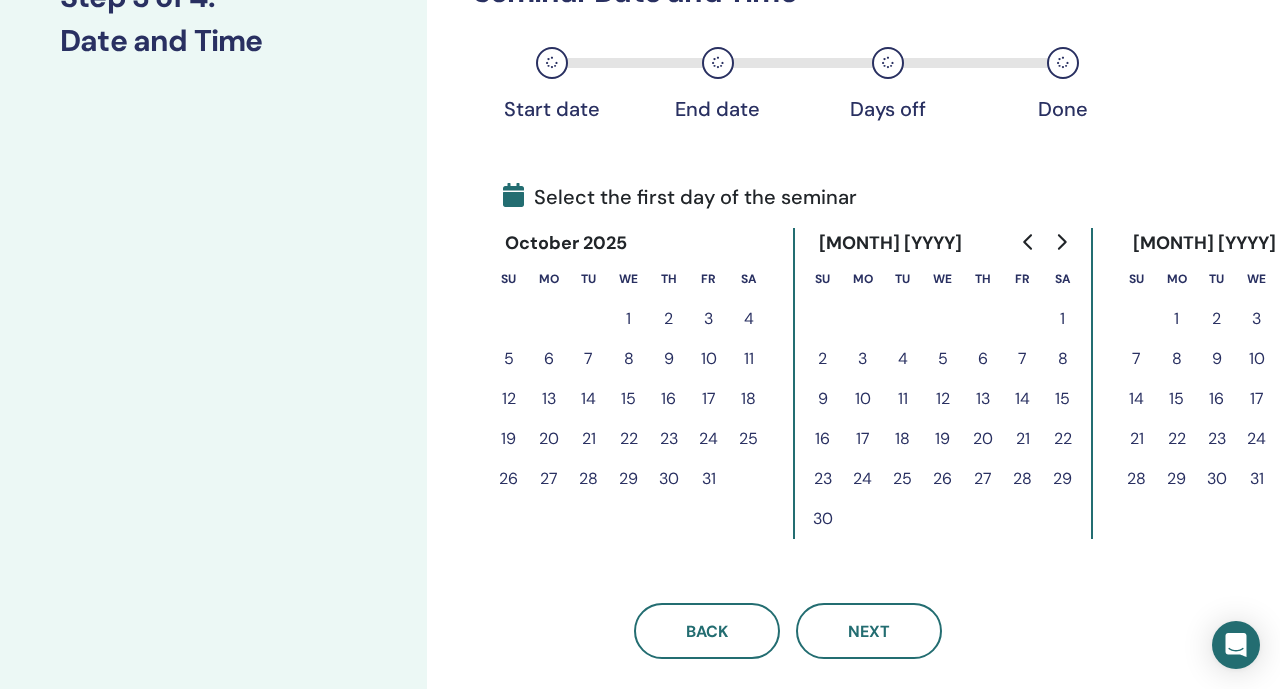 click on "20" at bounding box center (549, 439) 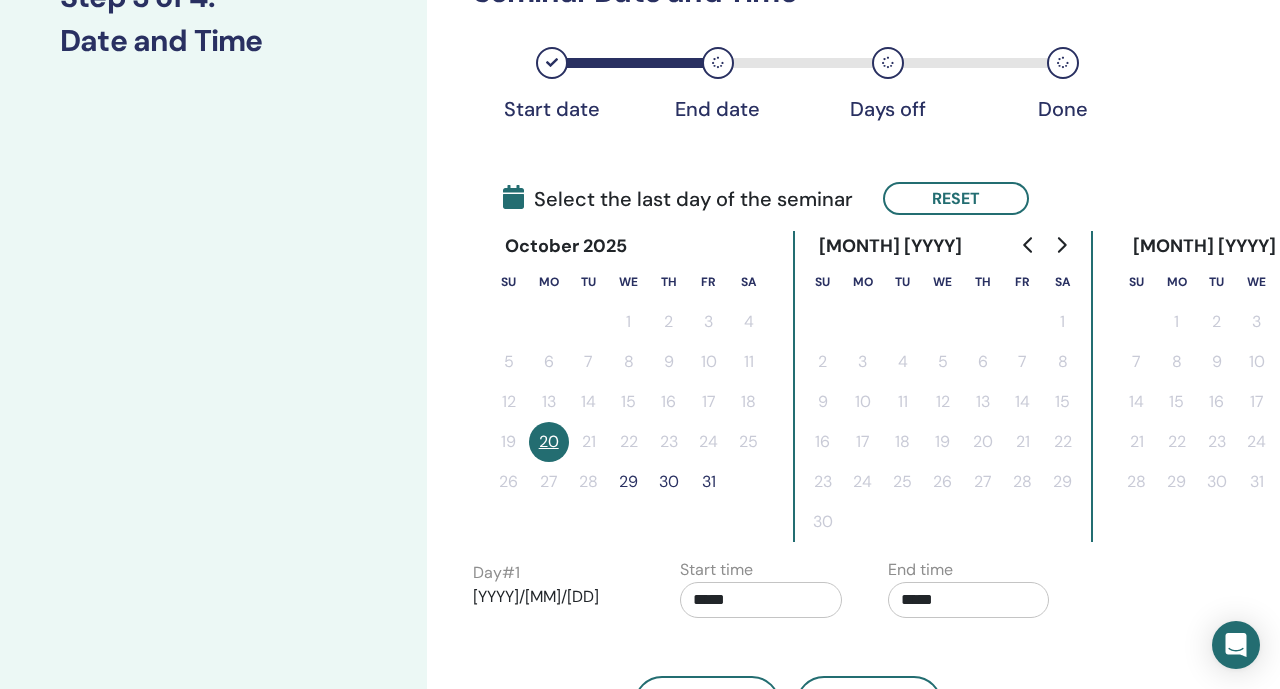 click on "31" at bounding box center (709, 482) 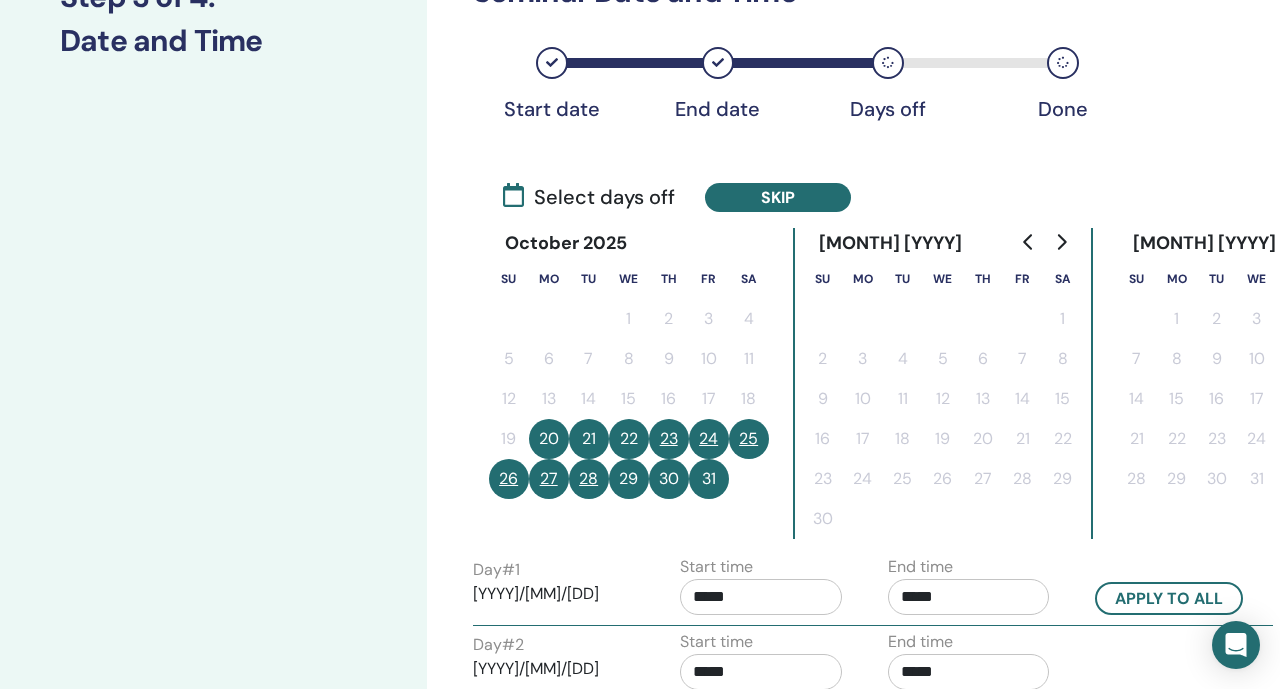 click on "25" at bounding box center (749, 439) 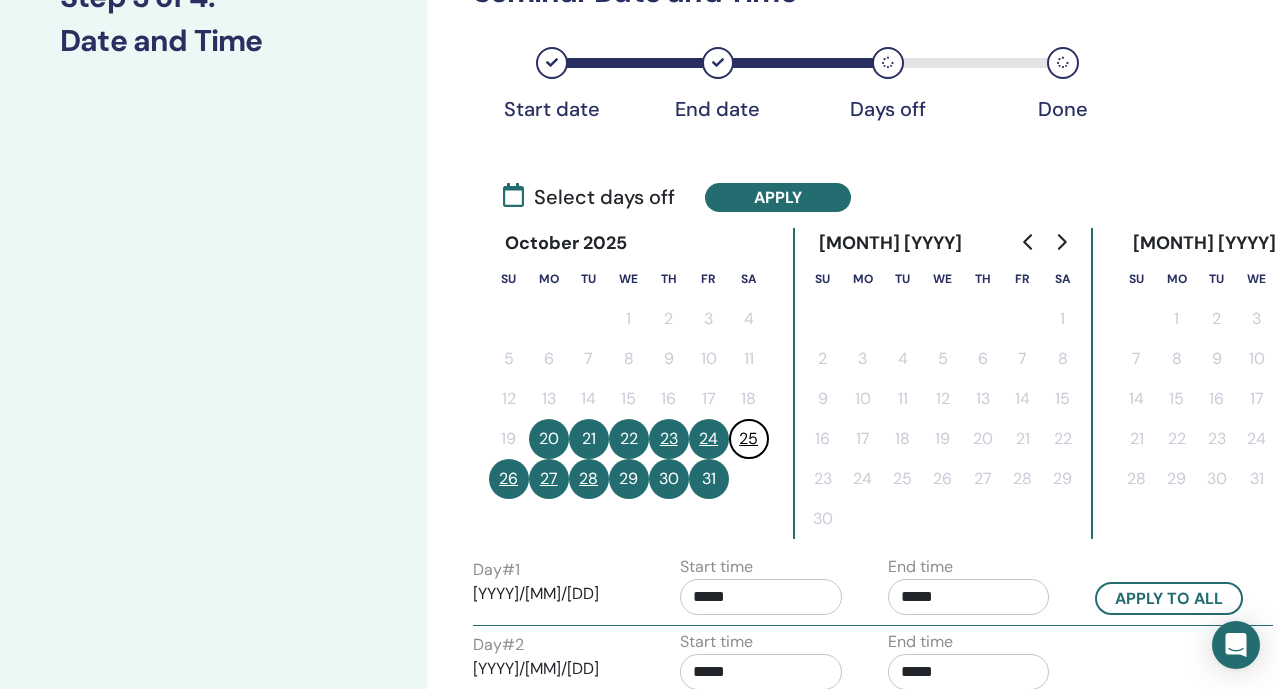 click on "26" at bounding box center (509, 479) 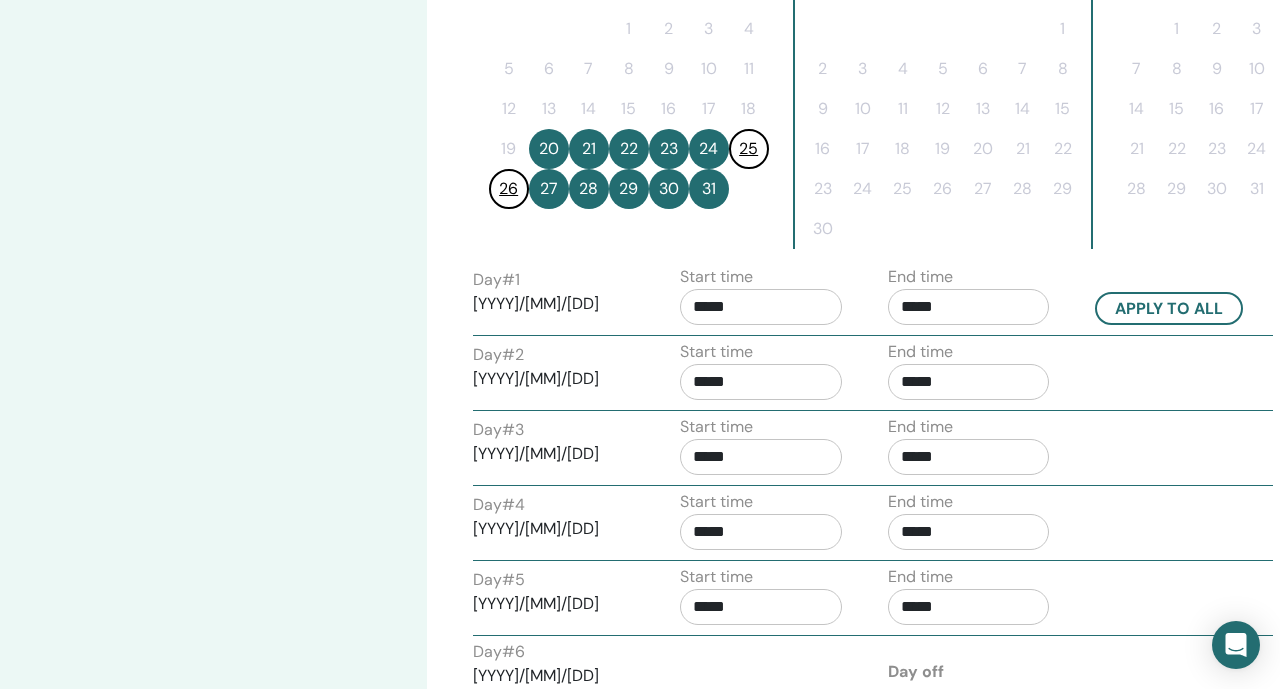 scroll, scrollTop: 612, scrollLeft: 0, axis: vertical 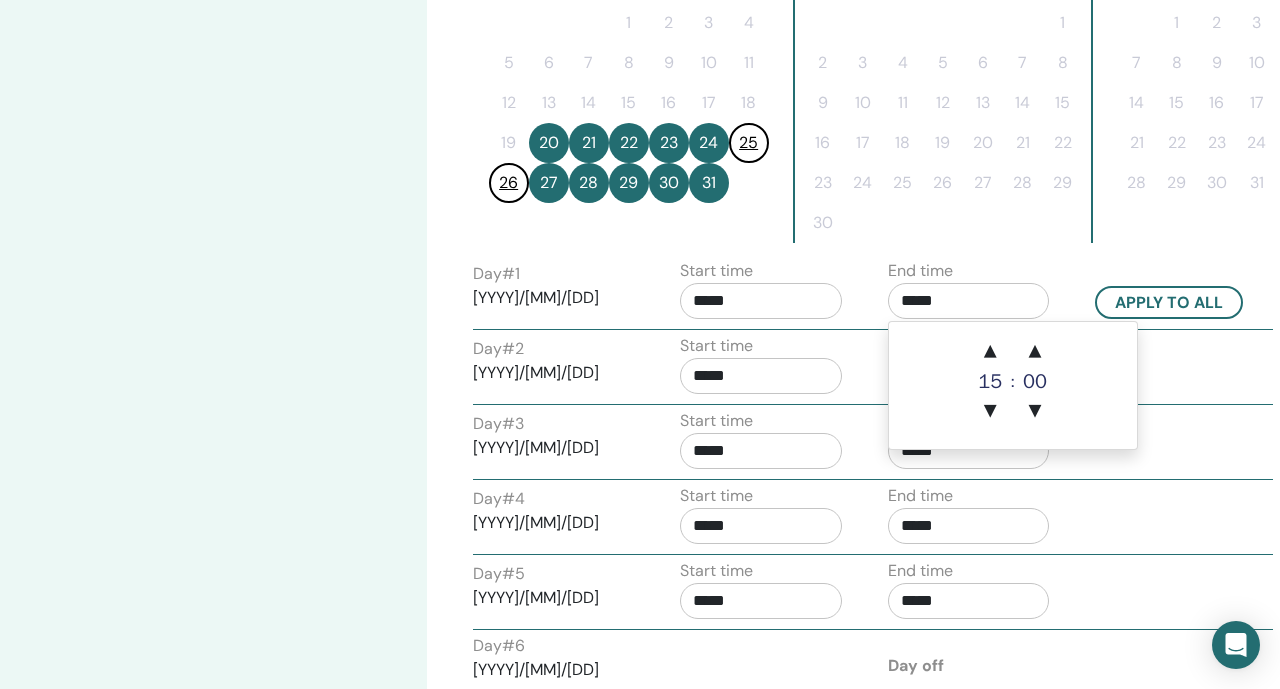 click on "*****" at bounding box center (969, 301) 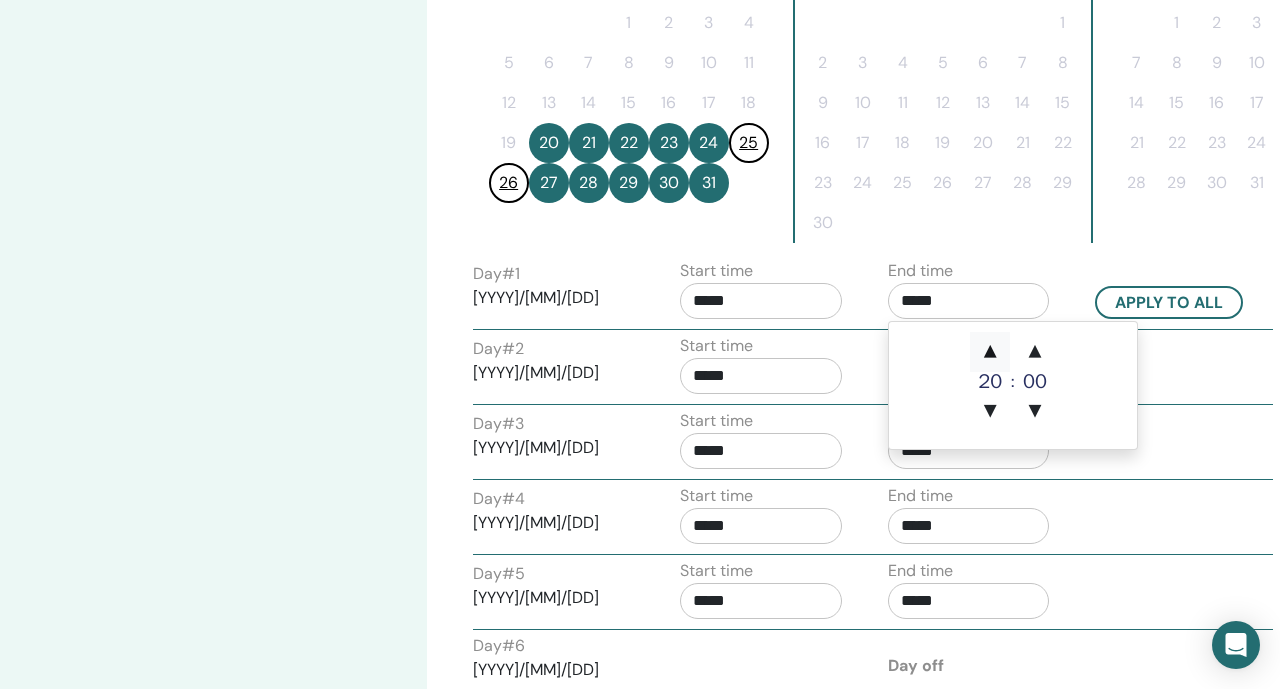 click on "▲" at bounding box center [990, 352] 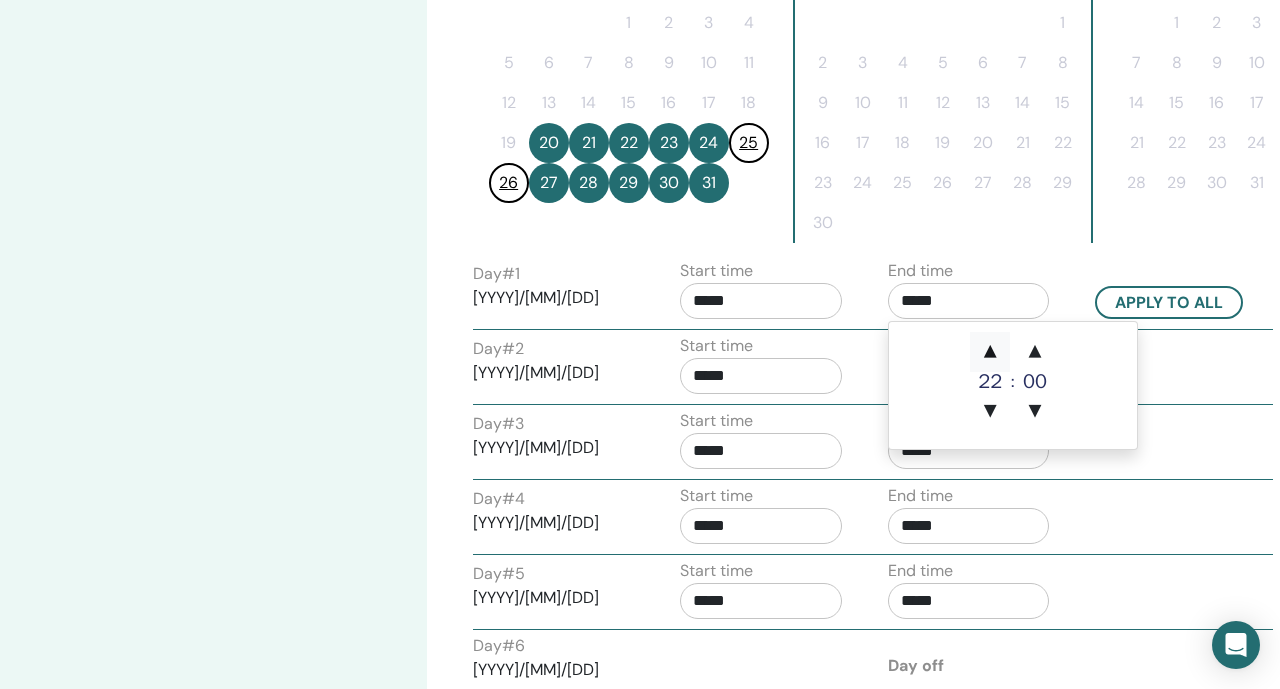 click on "▲" at bounding box center (990, 352) 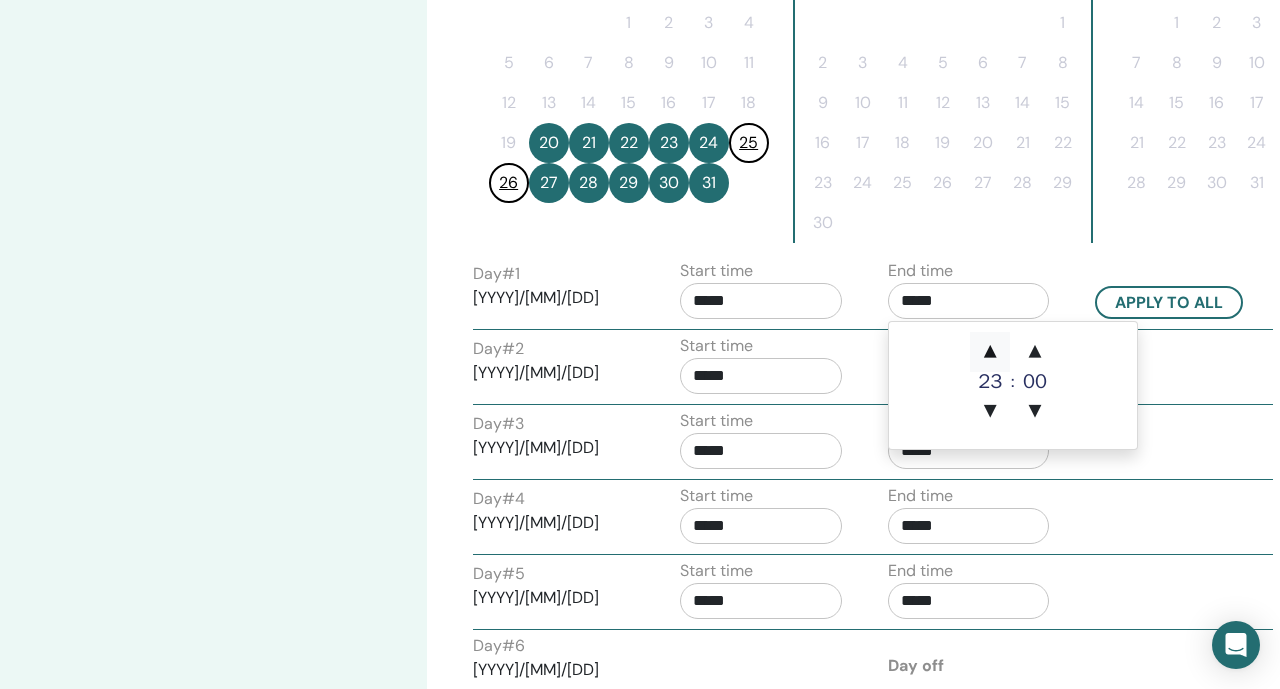 click on "▲" at bounding box center (990, 352) 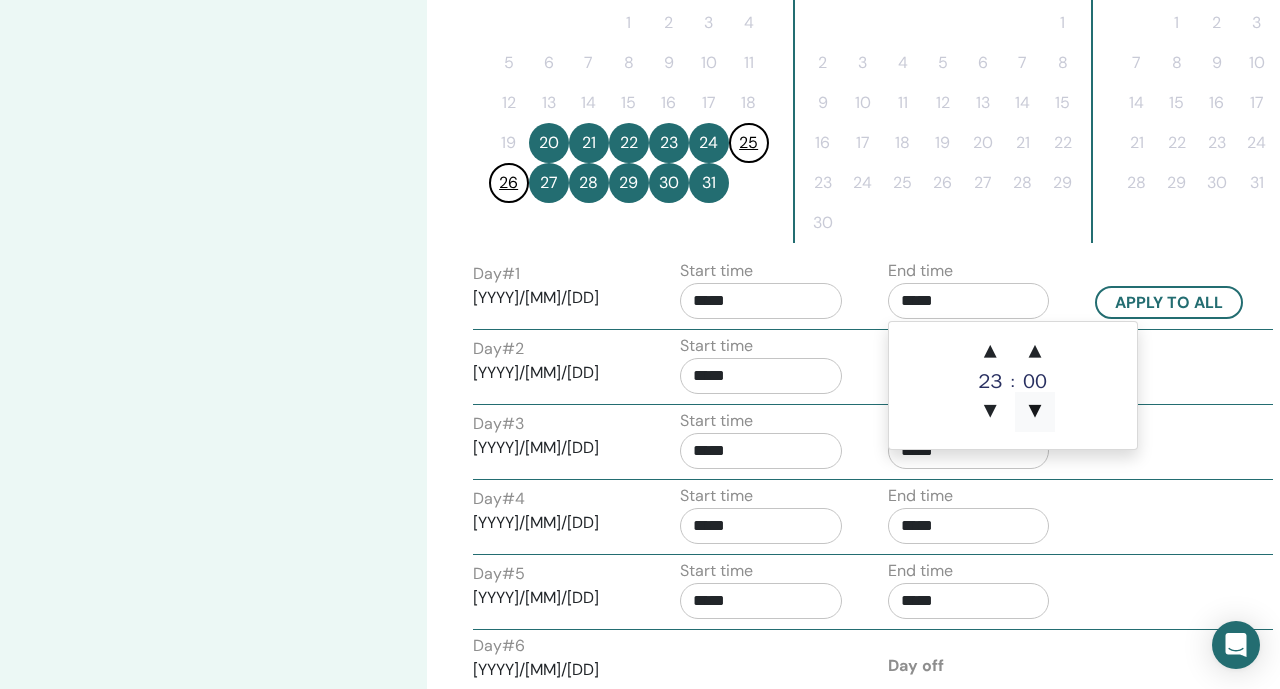 click on "▼" at bounding box center (1035, 412) 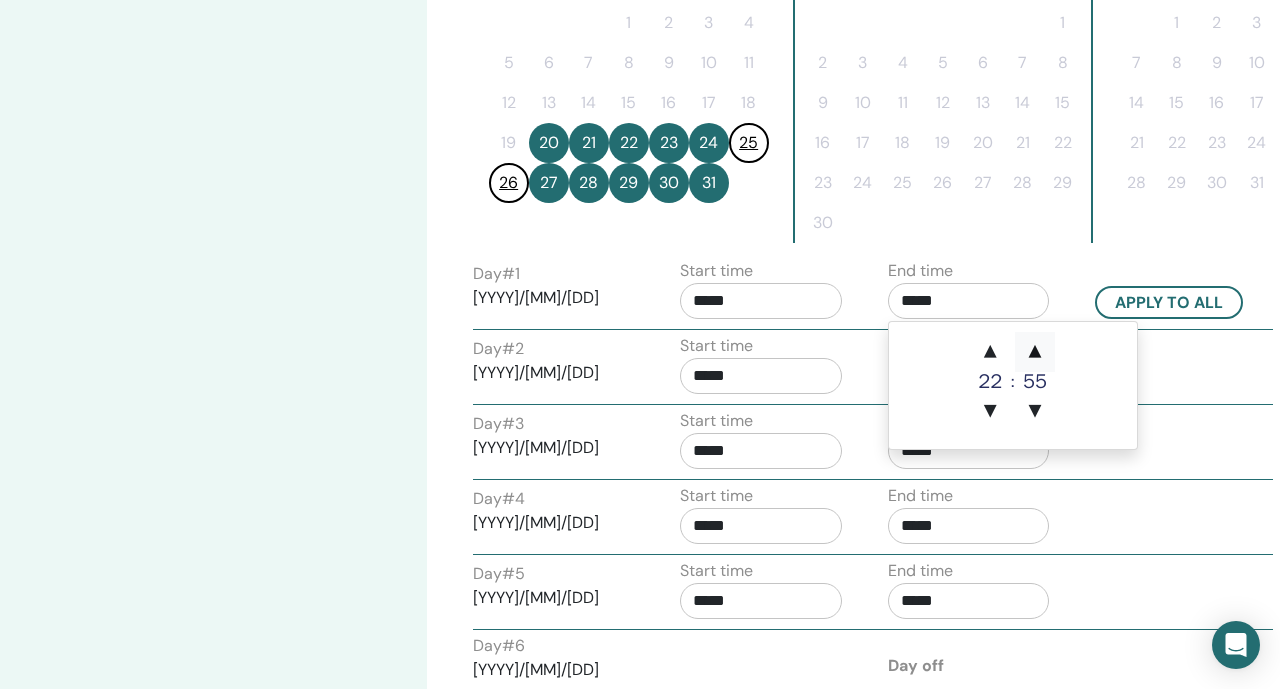 click on "▲" at bounding box center (1035, 352) 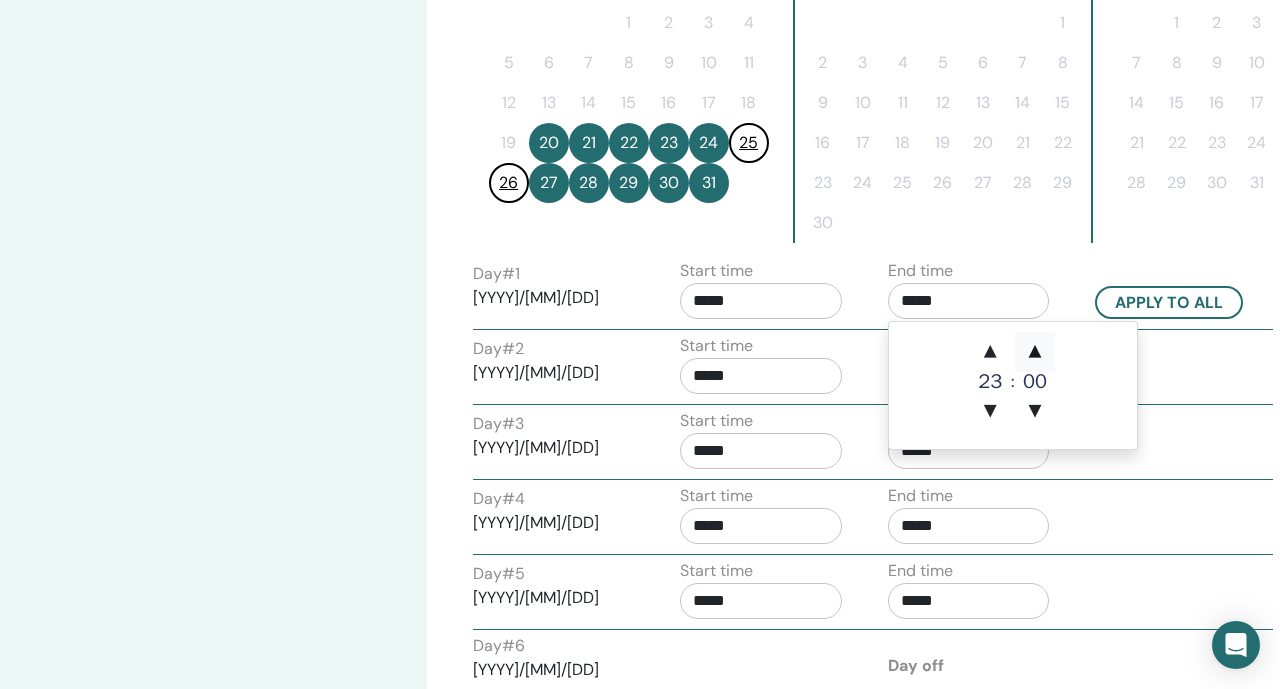 click on "▲" at bounding box center [1035, 352] 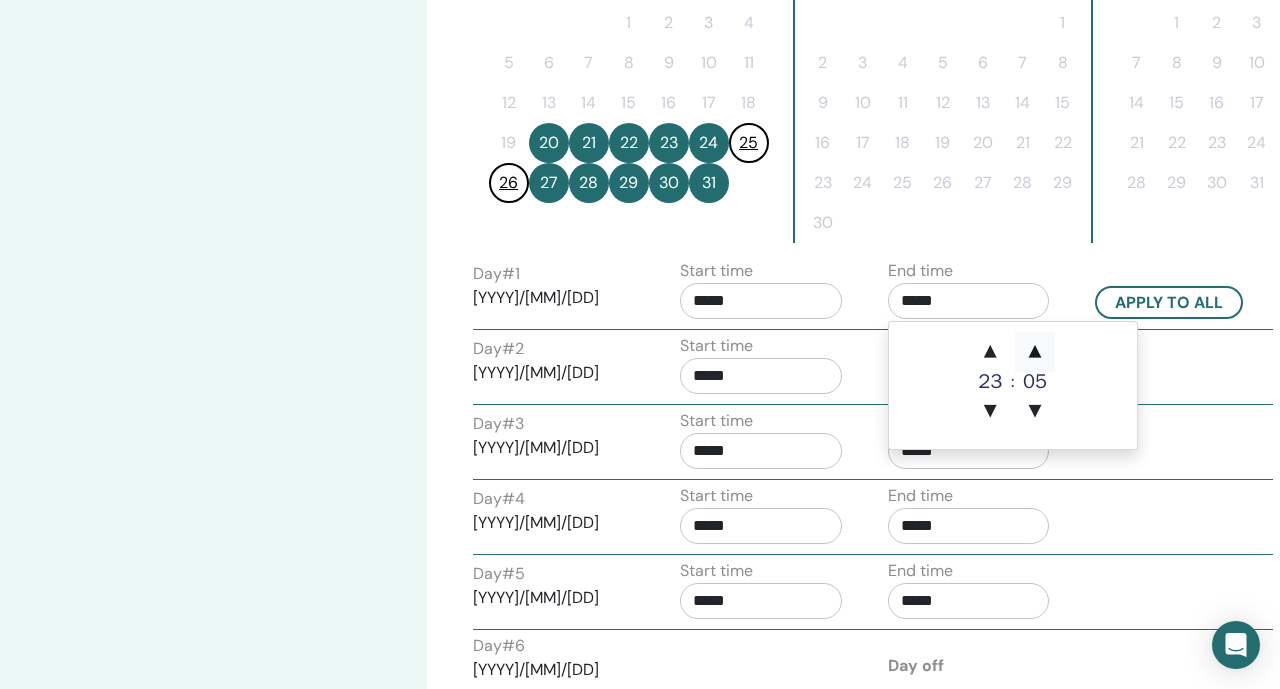 click on "▲" at bounding box center (1035, 352) 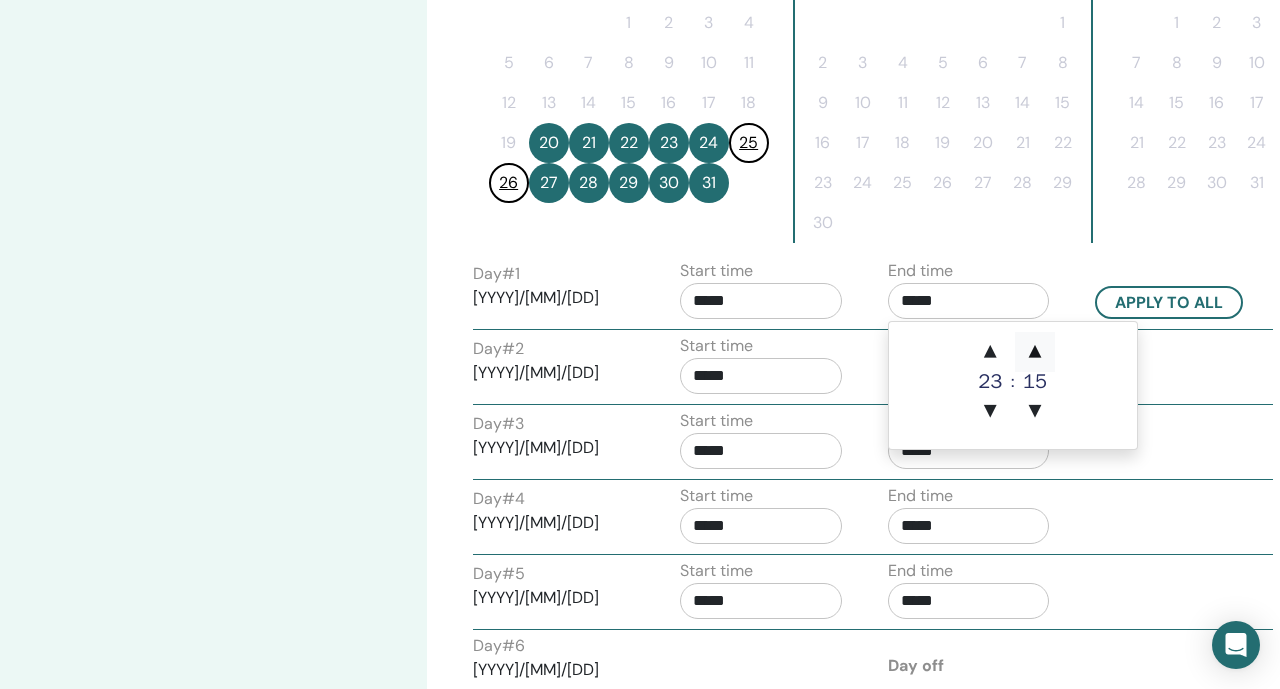 click on "▲" at bounding box center [1035, 352] 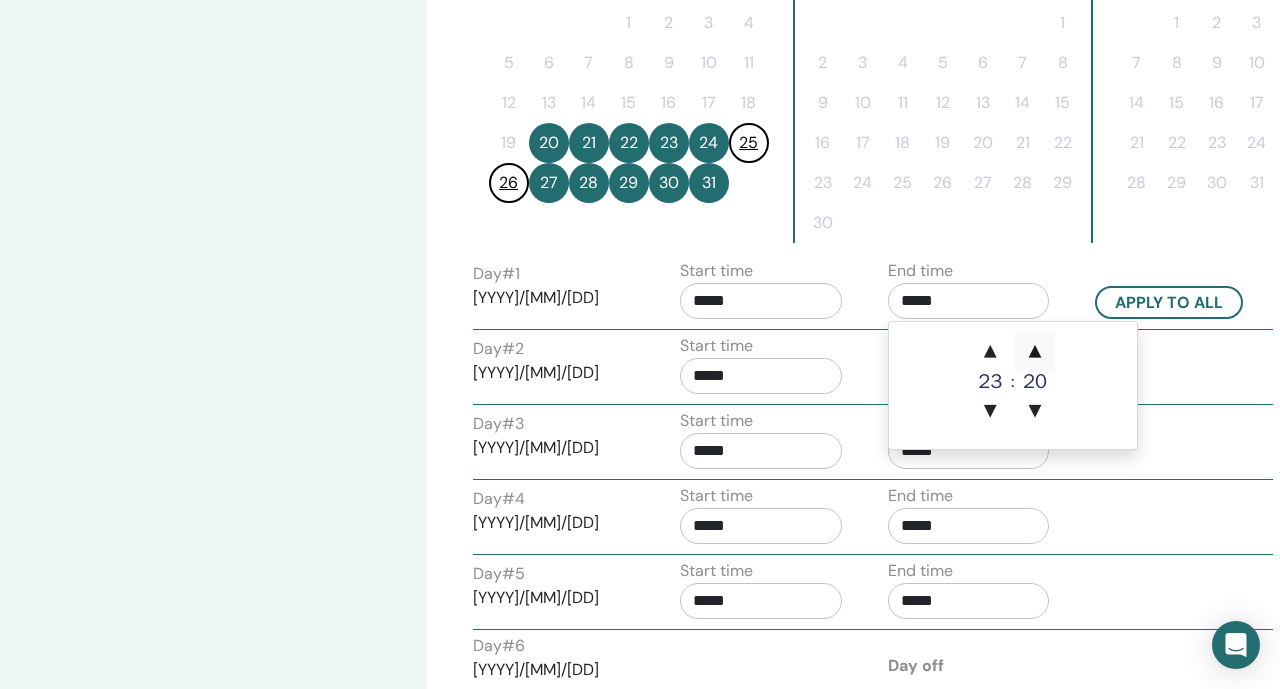 click on "▲" at bounding box center (1035, 352) 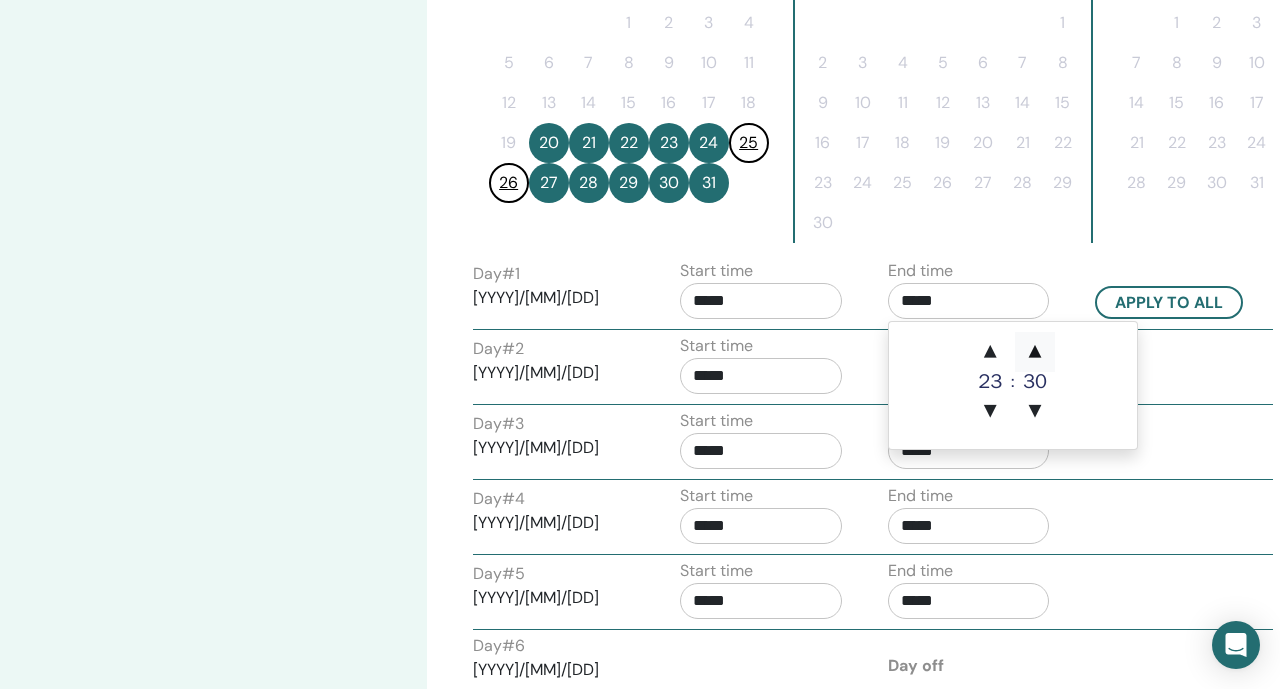 click on "▲" at bounding box center [1035, 352] 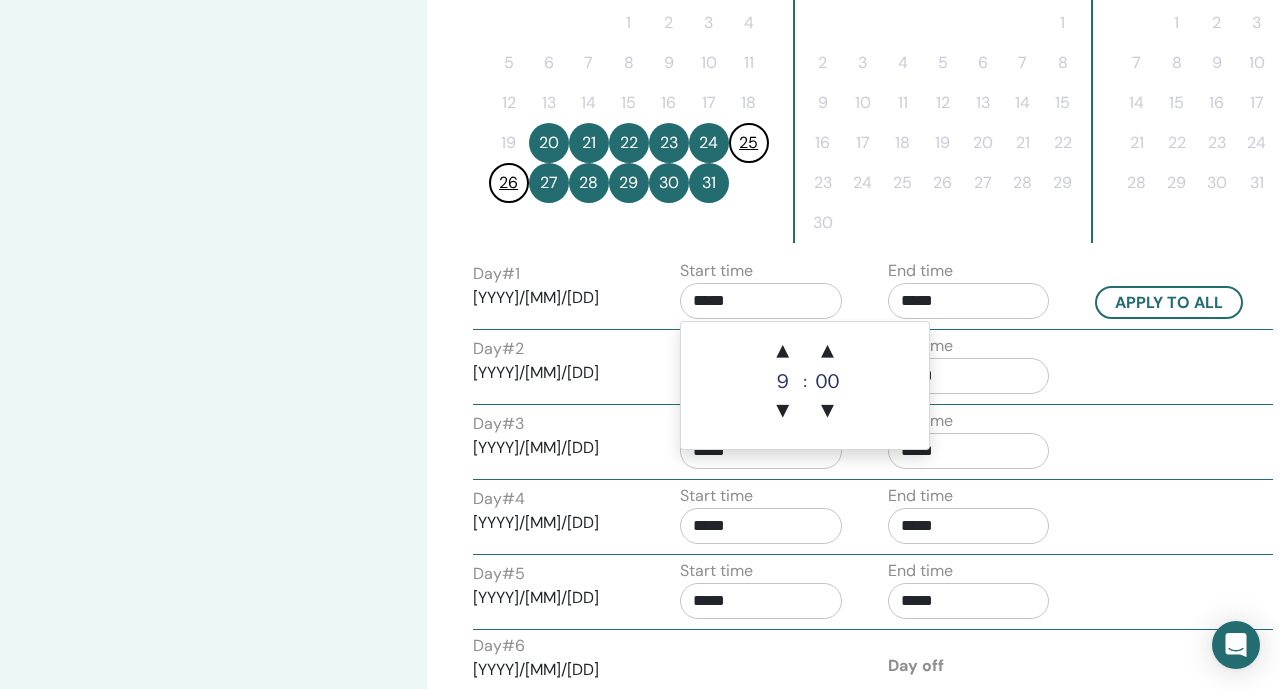 click on "*****" at bounding box center [761, 301] 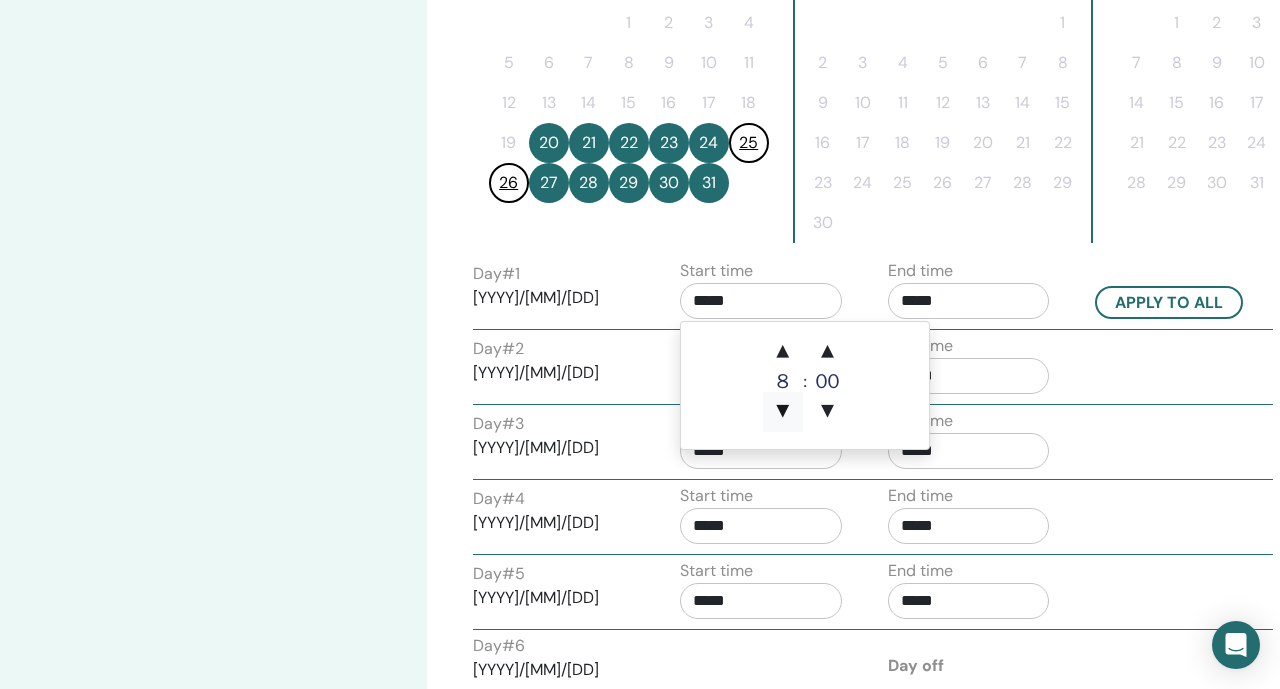 click on "▼" at bounding box center [783, 412] 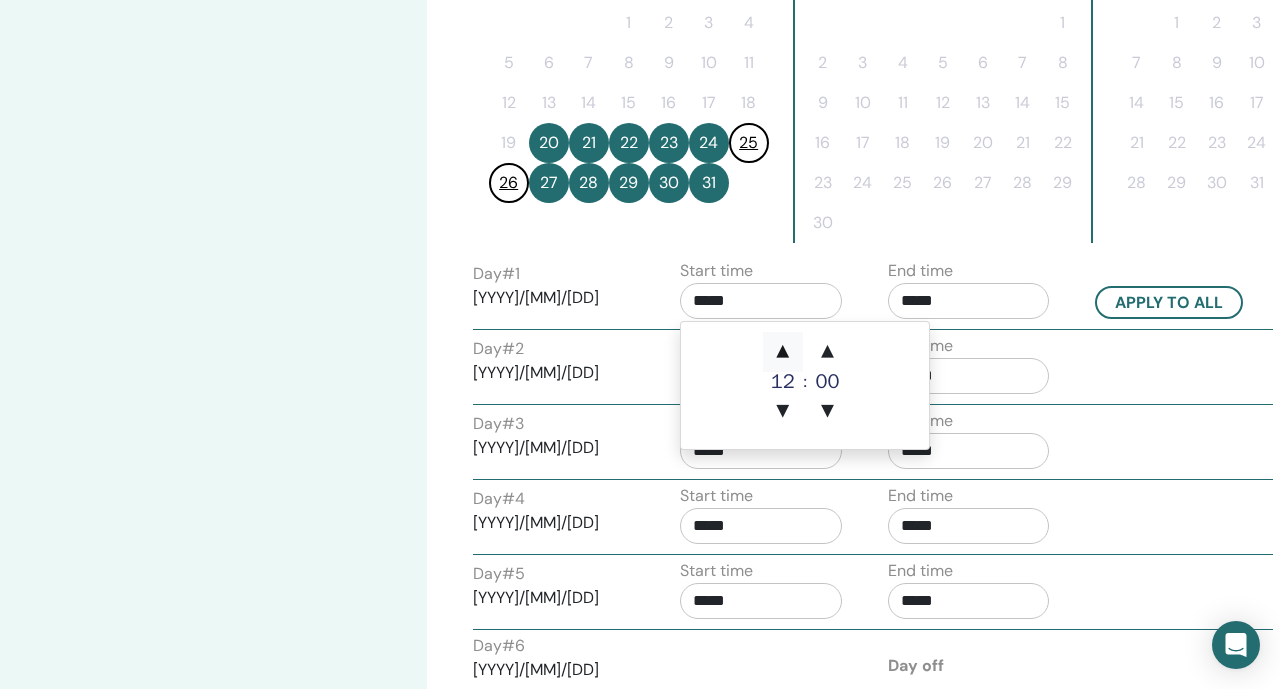 click on "▲" at bounding box center (783, 352) 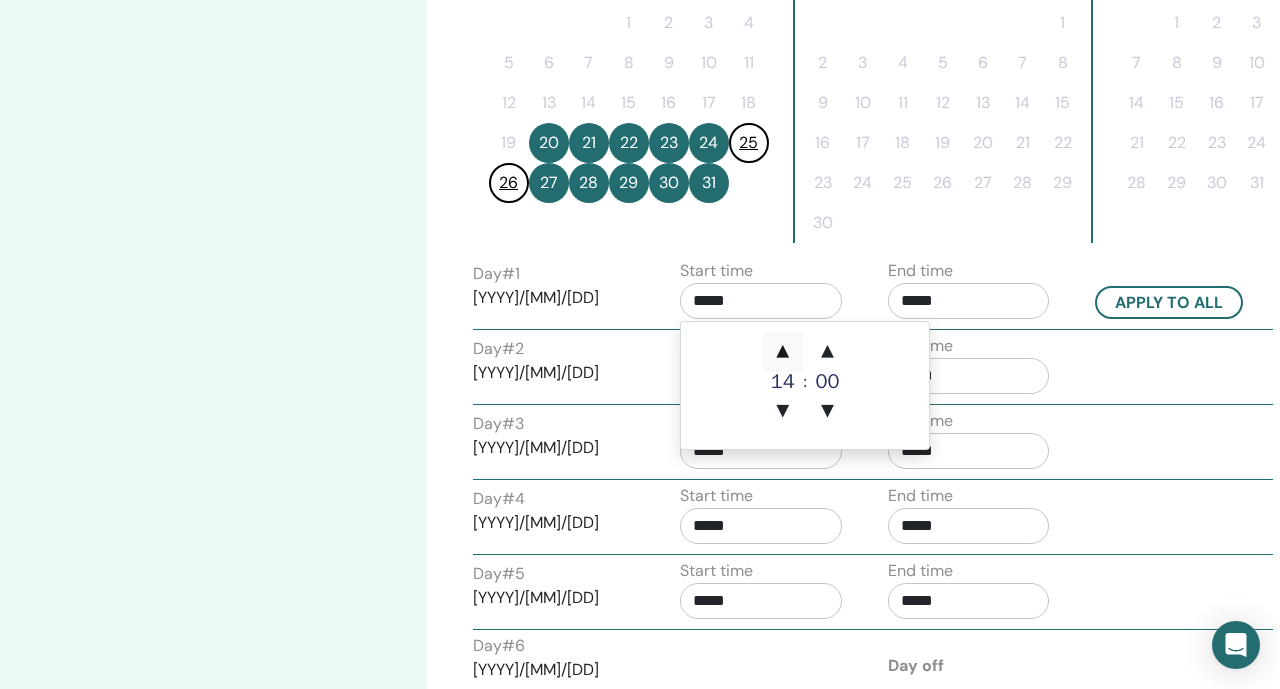 click on "▲" at bounding box center (783, 352) 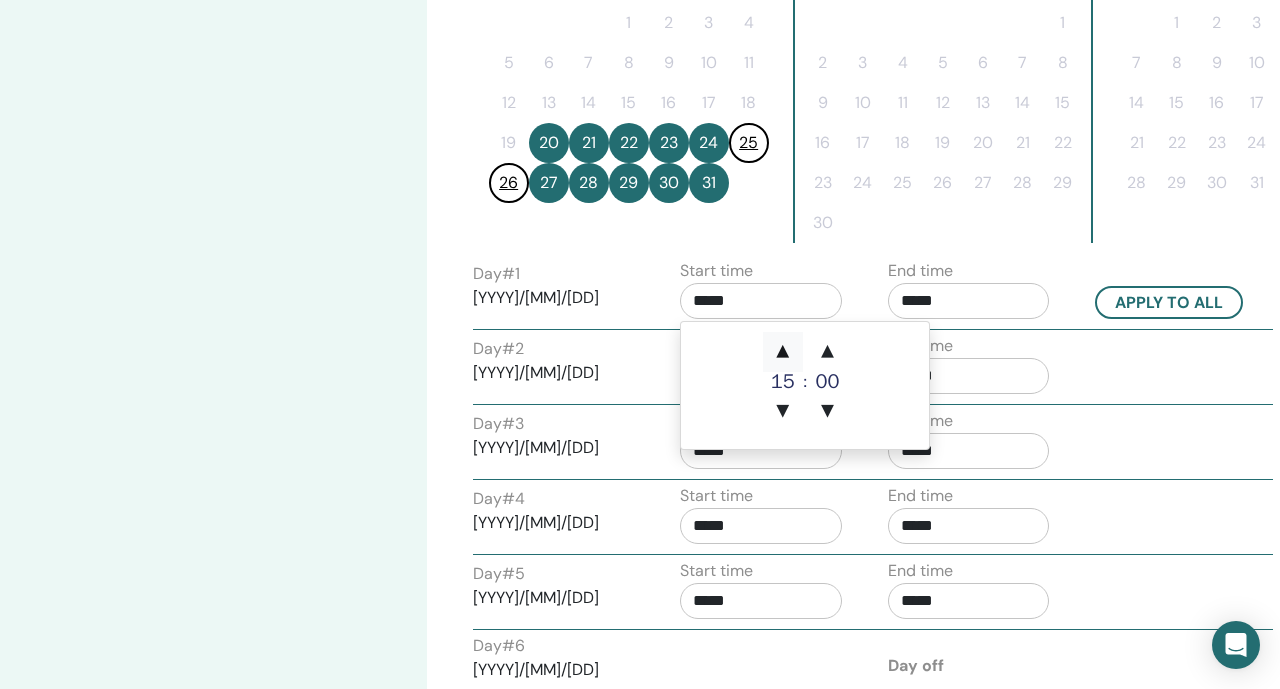 click on "▲" at bounding box center [783, 352] 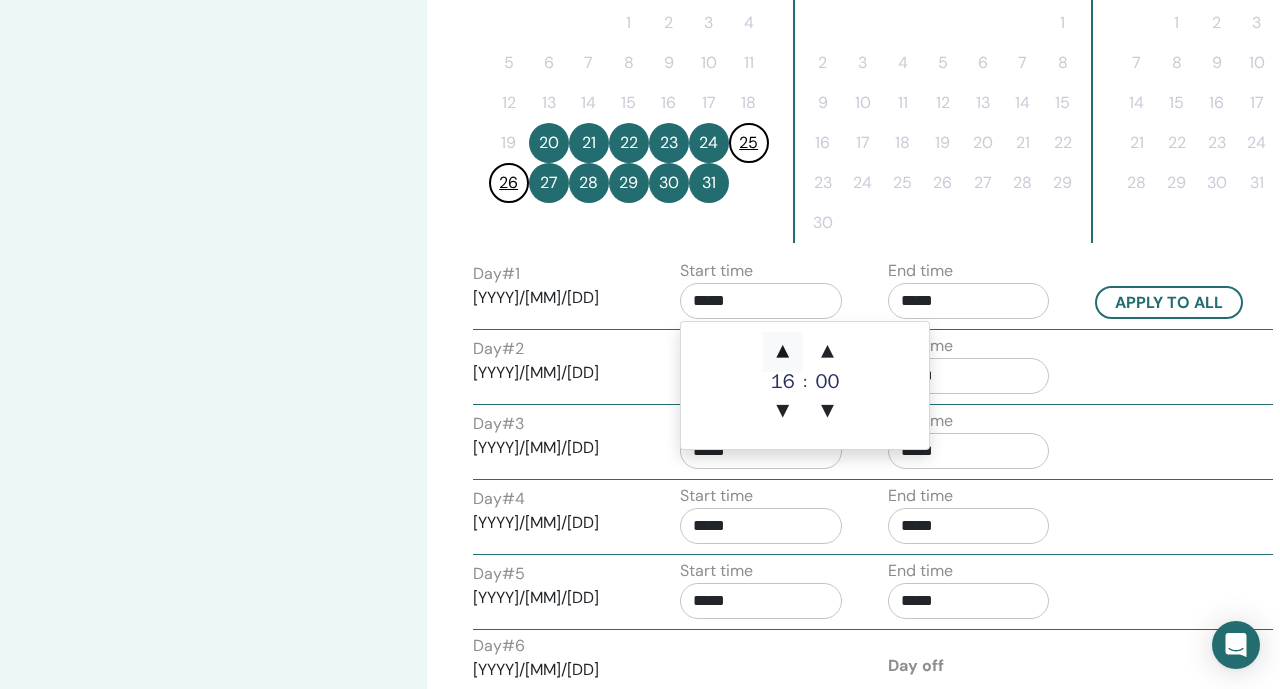 click on "▲" at bounding box center (783, 352) 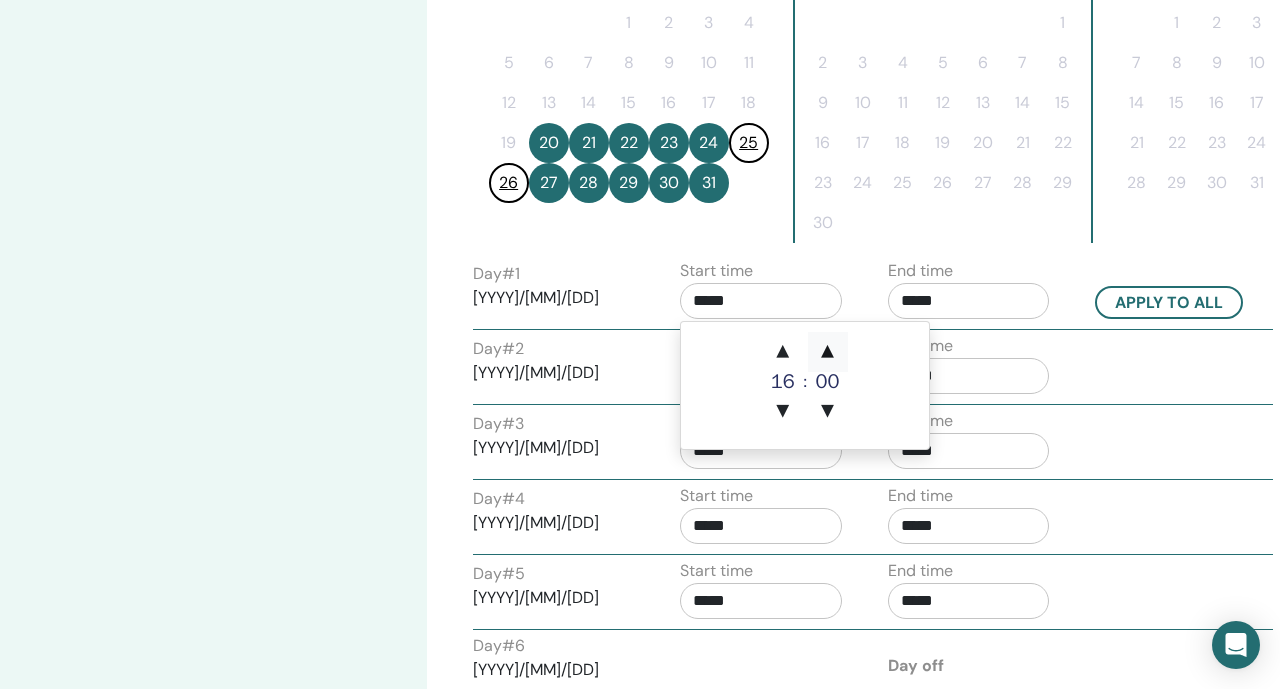 click on "▲" at bounding box center [828, 352] 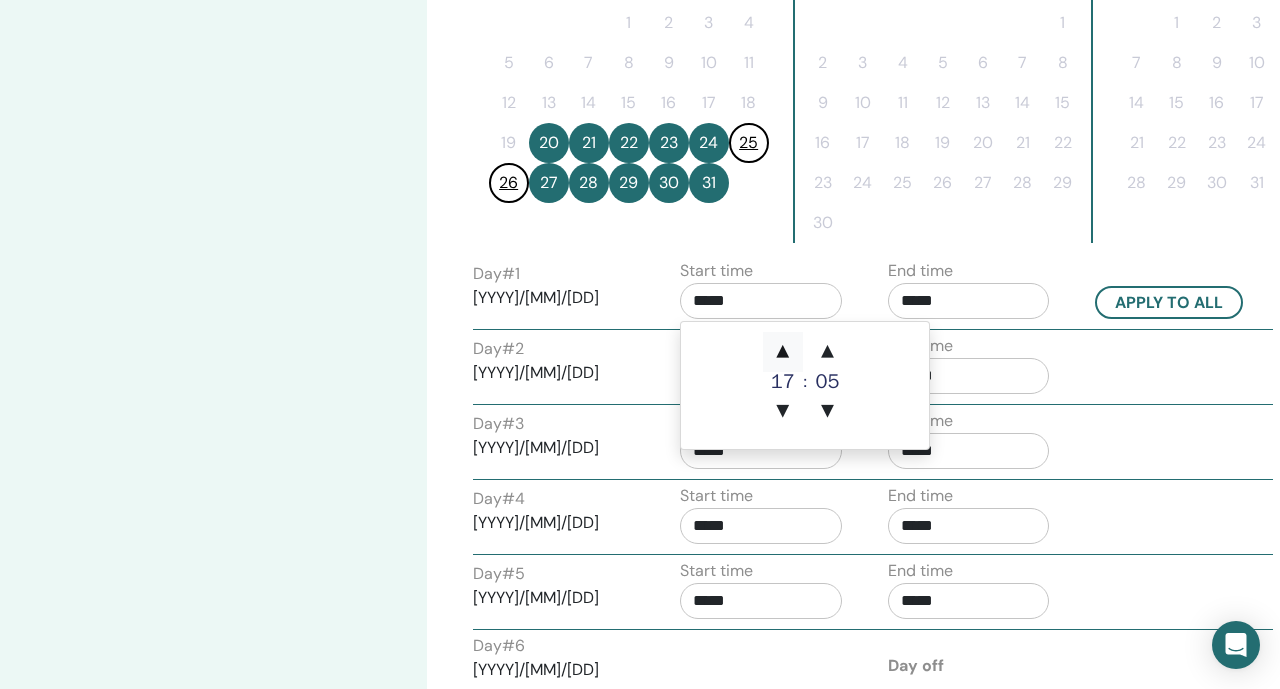 click on "▲" at bounding box center [783, 352] 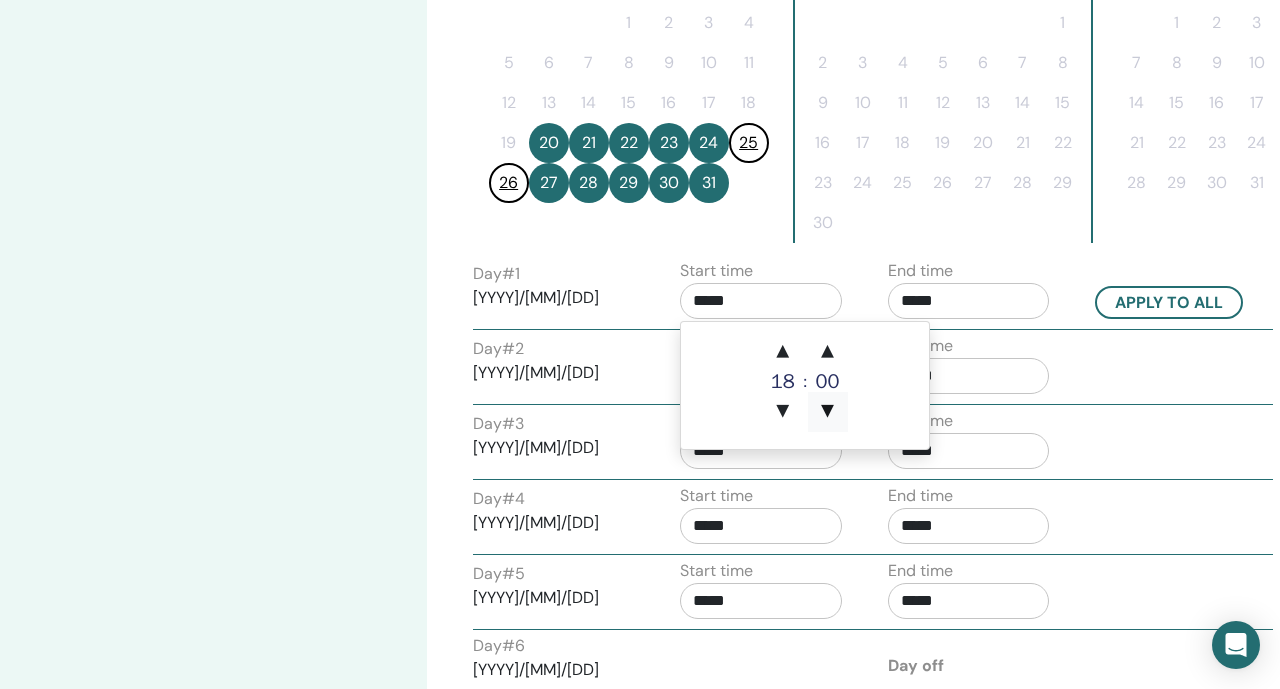 click on "▼" at bounding box center [828, 412] 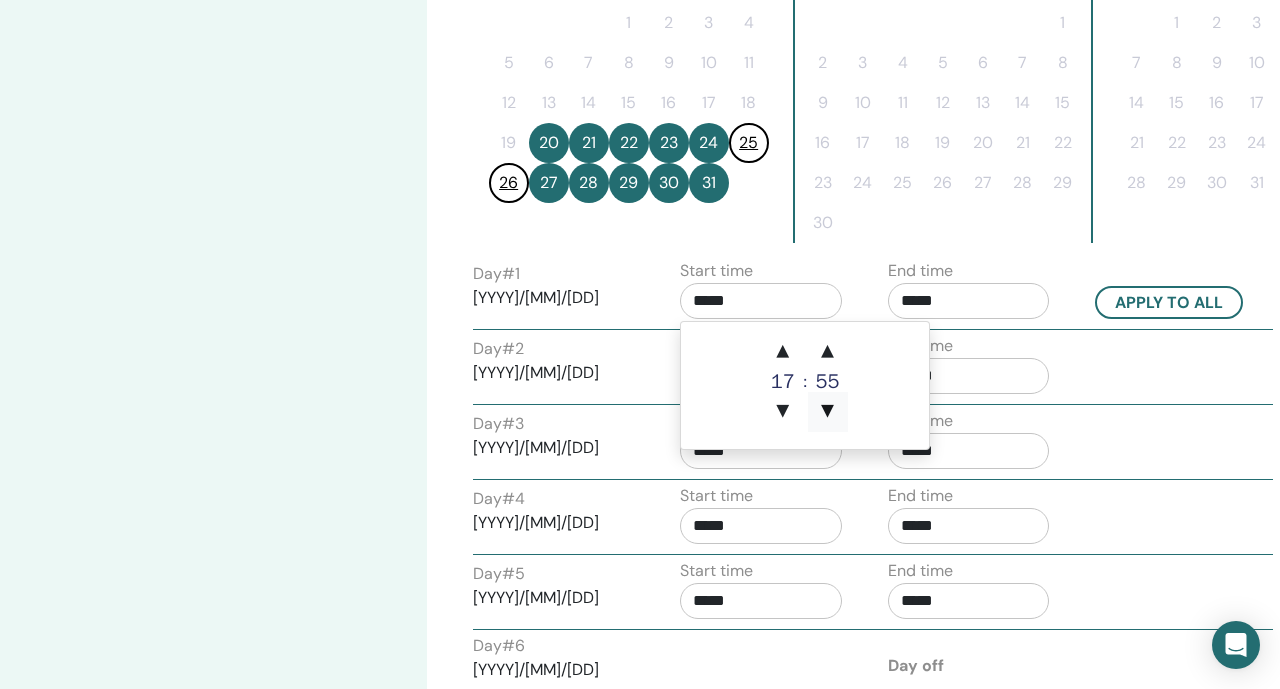 click on "▼" at bounding box center [828, 412] 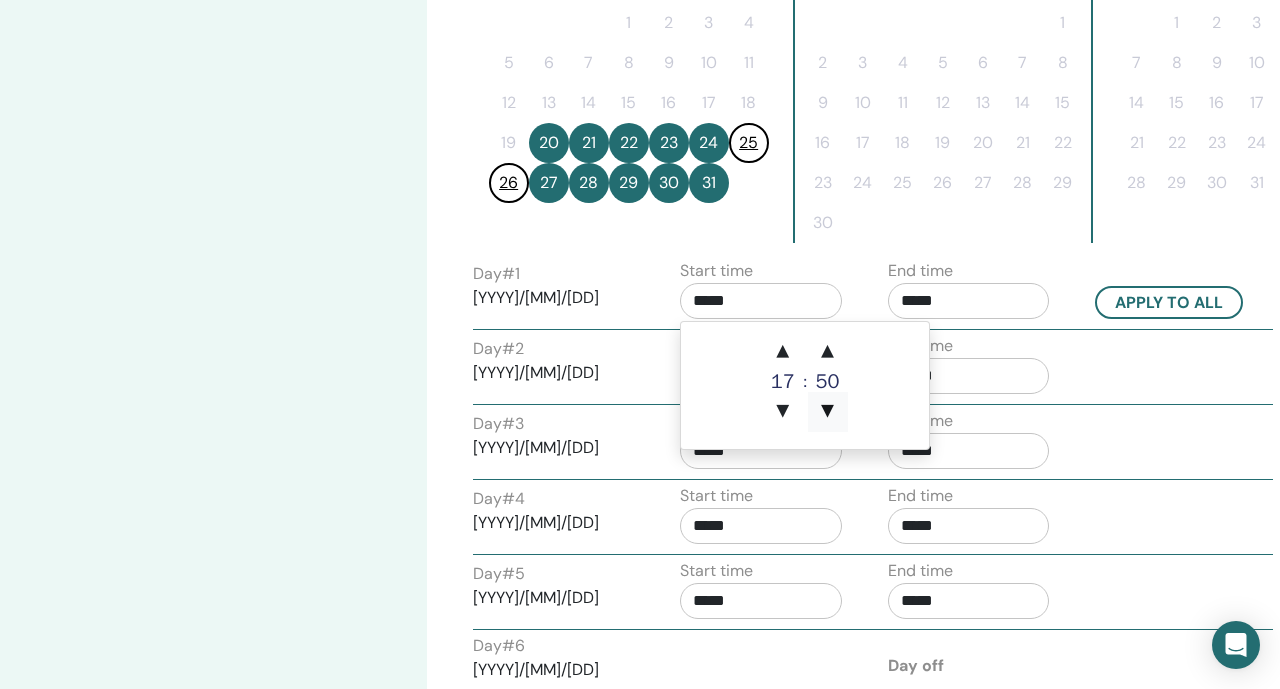 click on "▼" at bounding box center (828, 412) 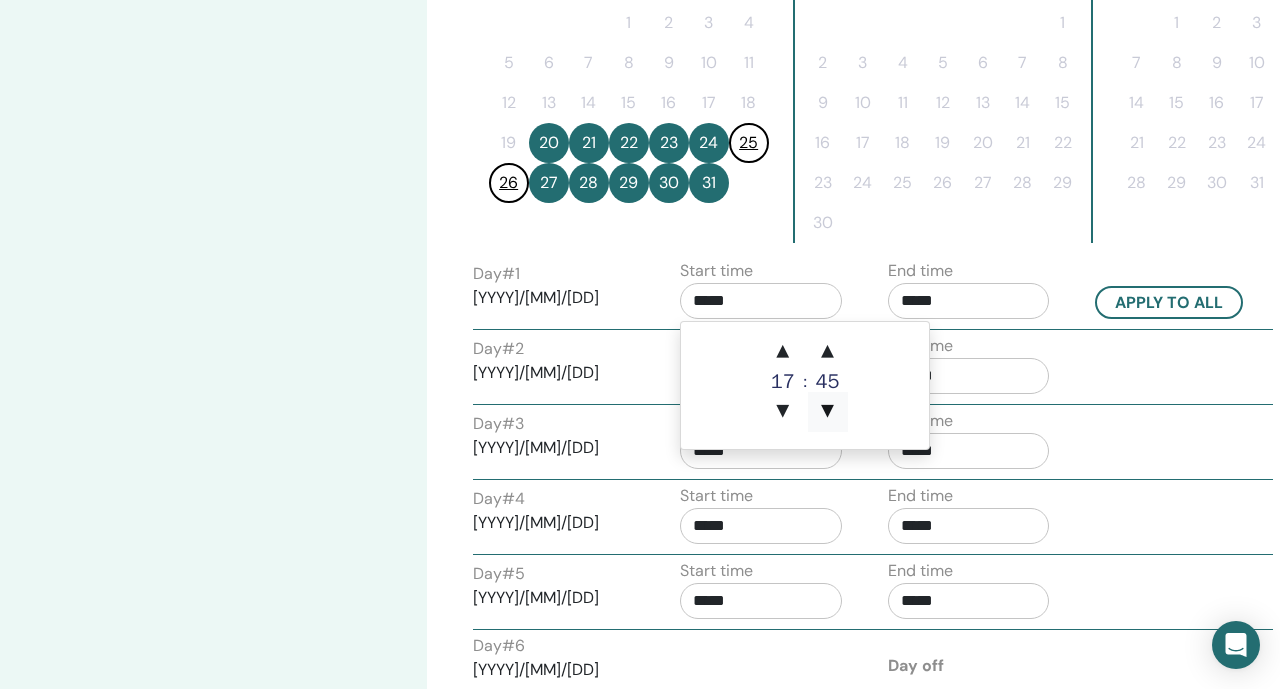 click on "▼" at bounding box center (828, 412) 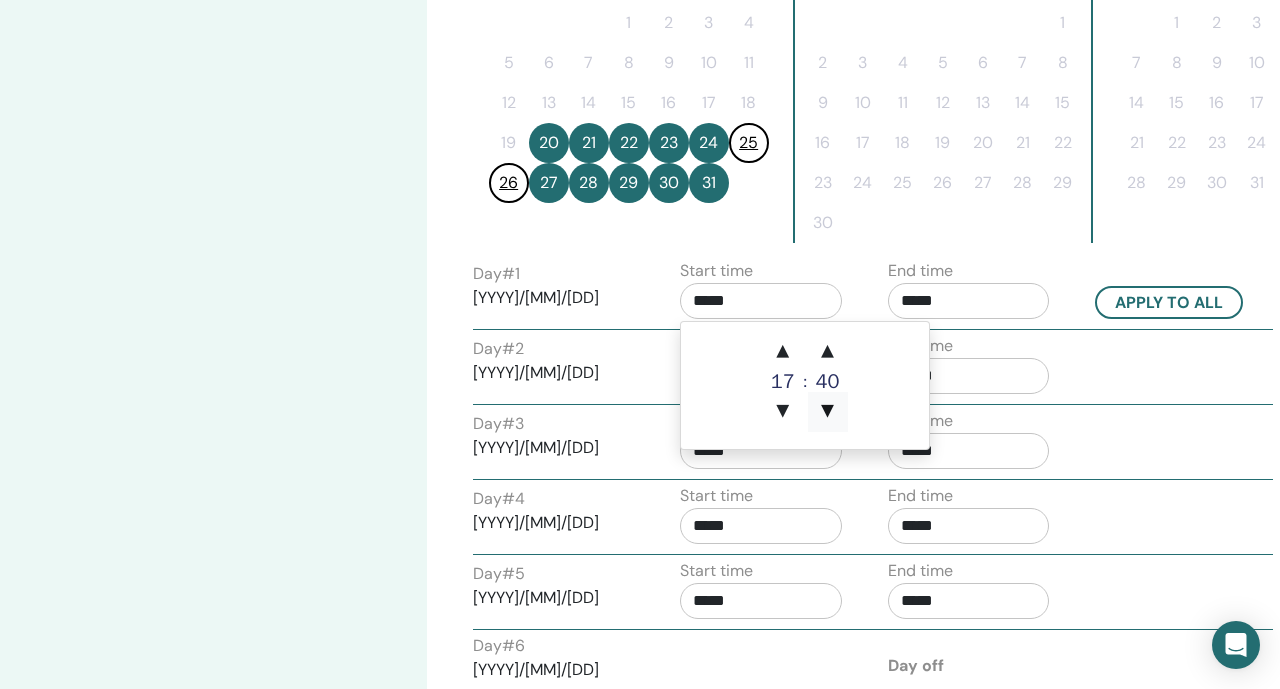 click on "▼" at bounding box center [828, 412] 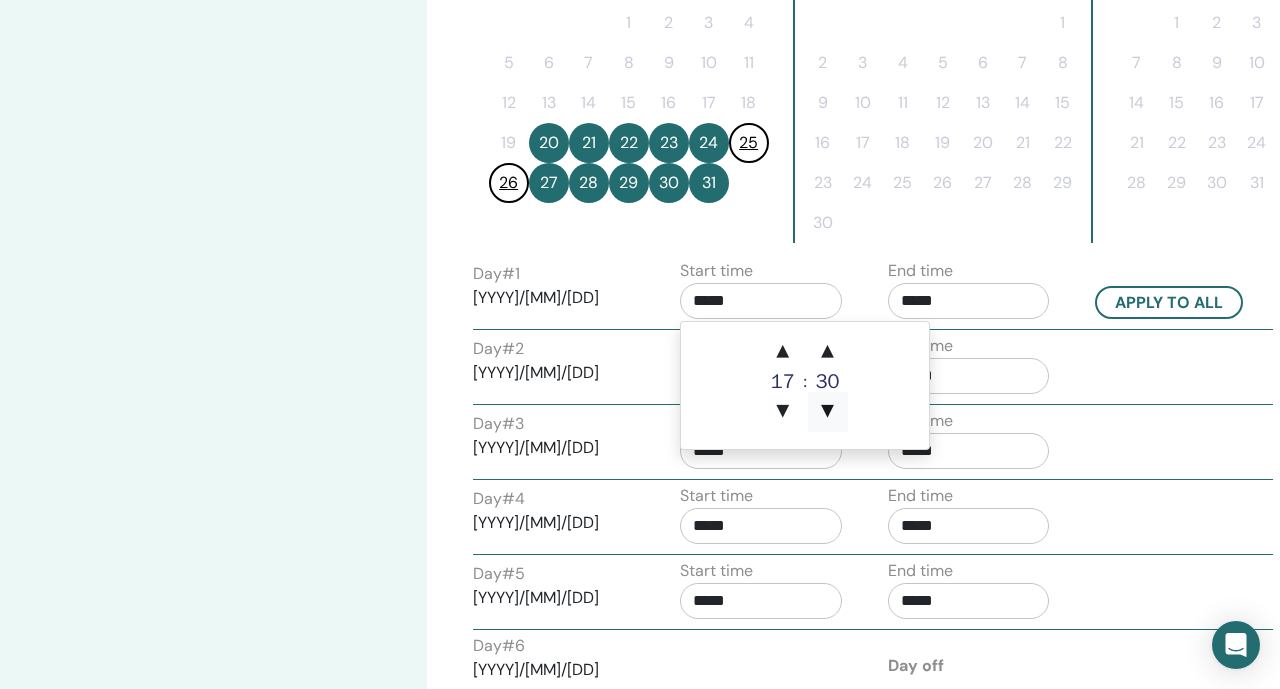 click on "▼" at bounding box center [828, 412] 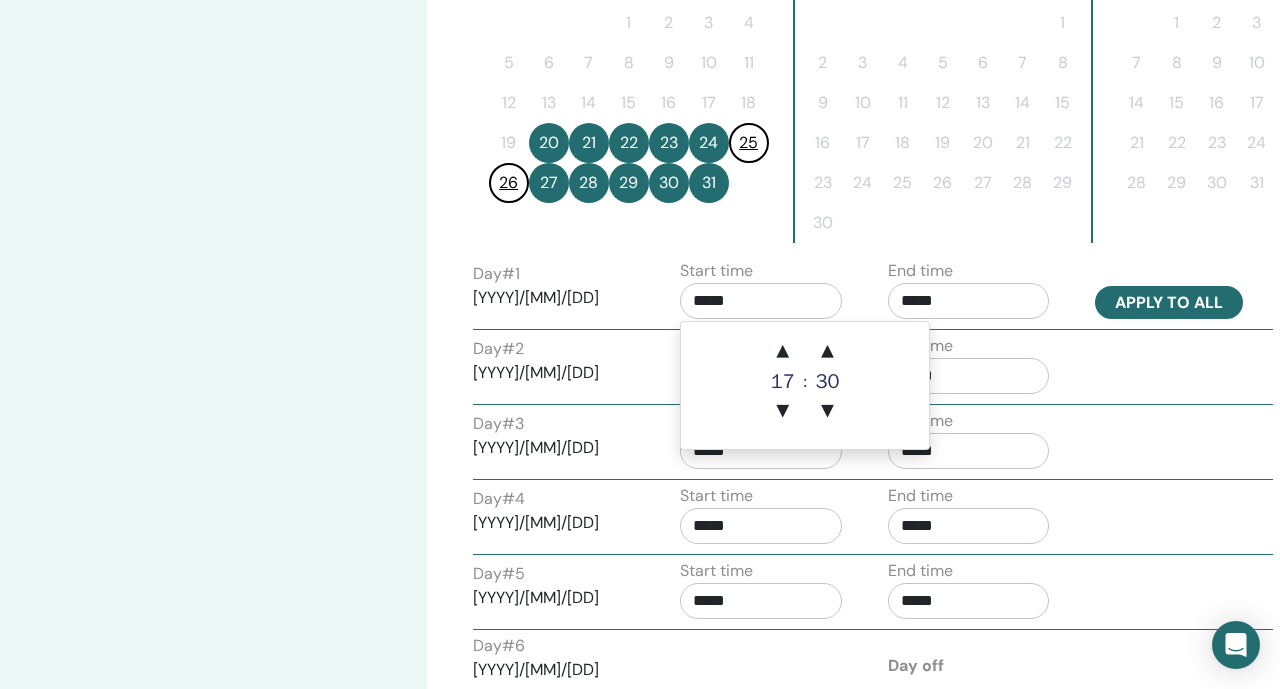 click on "Apply to all" at bounding box center (1169, 302) 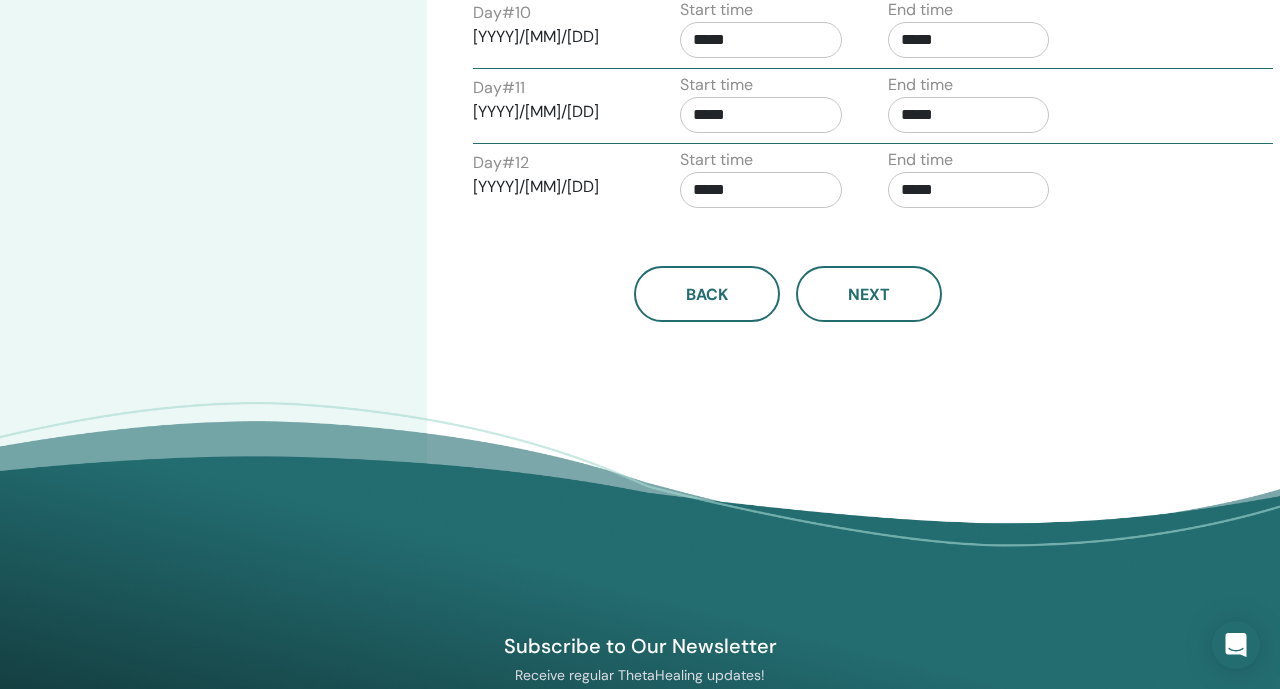 scroll, scrollTop: 1546, scrollLeft: 0, axis: vertical 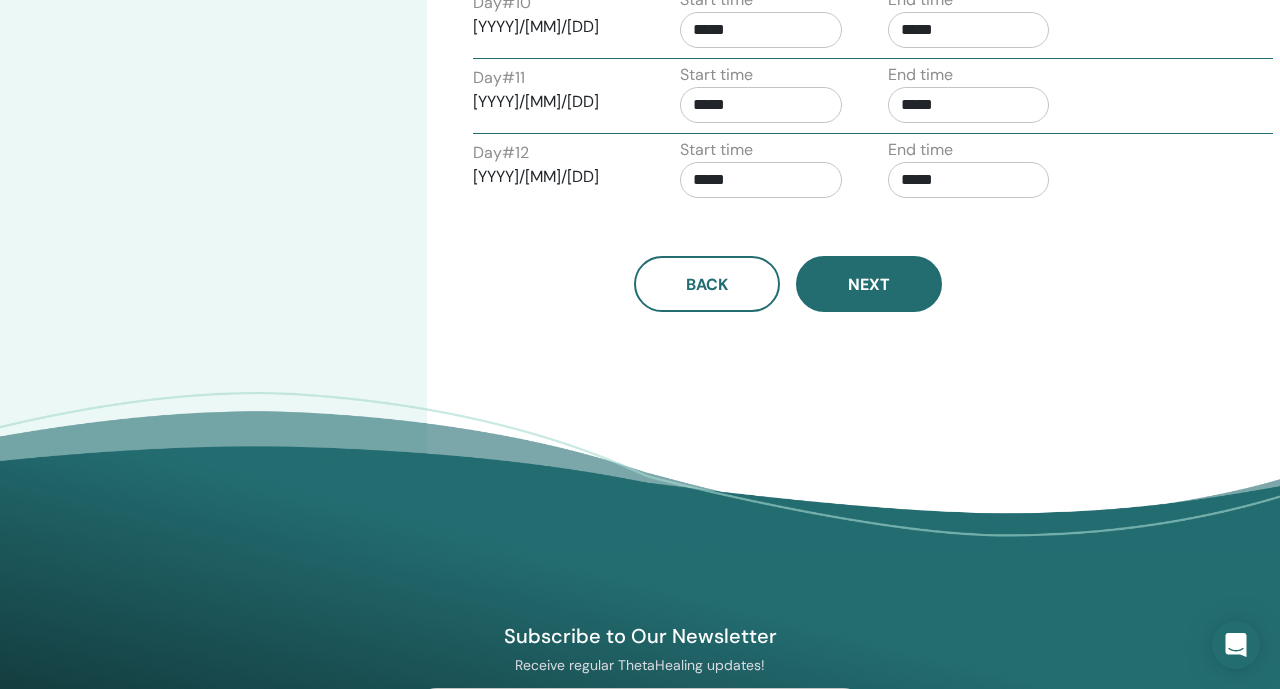 click on "Next" at bounding box center (869, 284) 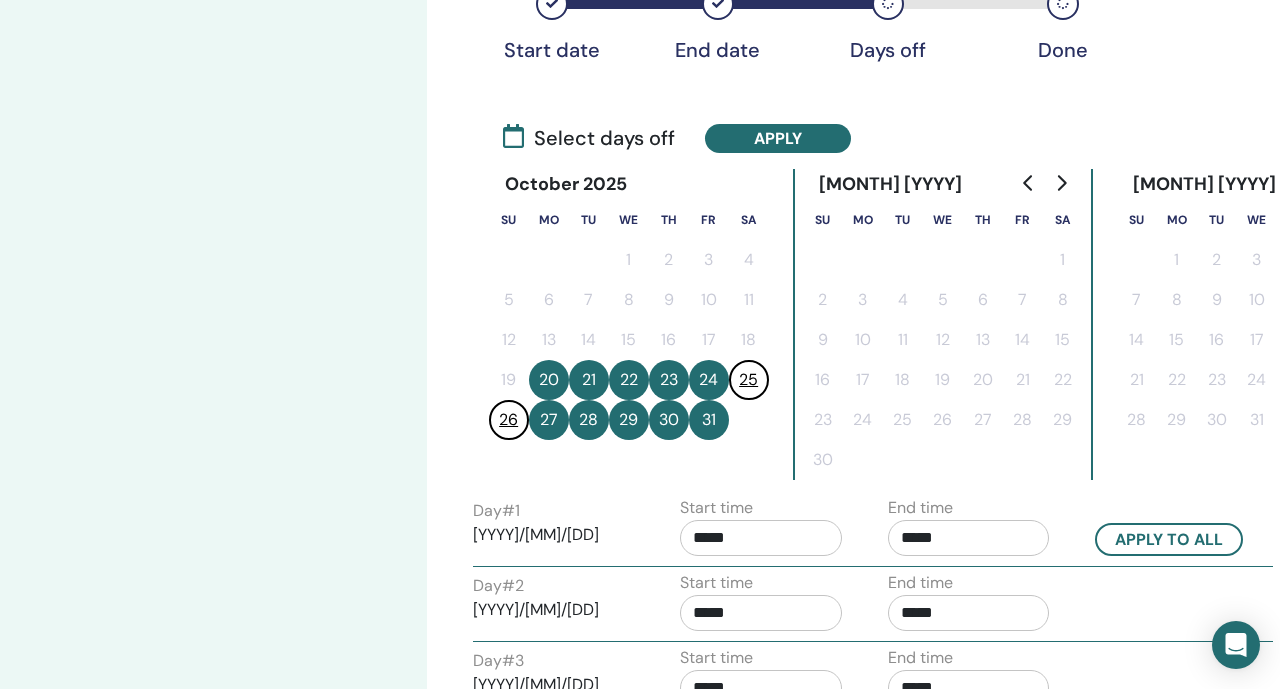 scroll, scrollTop: 247, scrollLeft: 0, axis: vertical 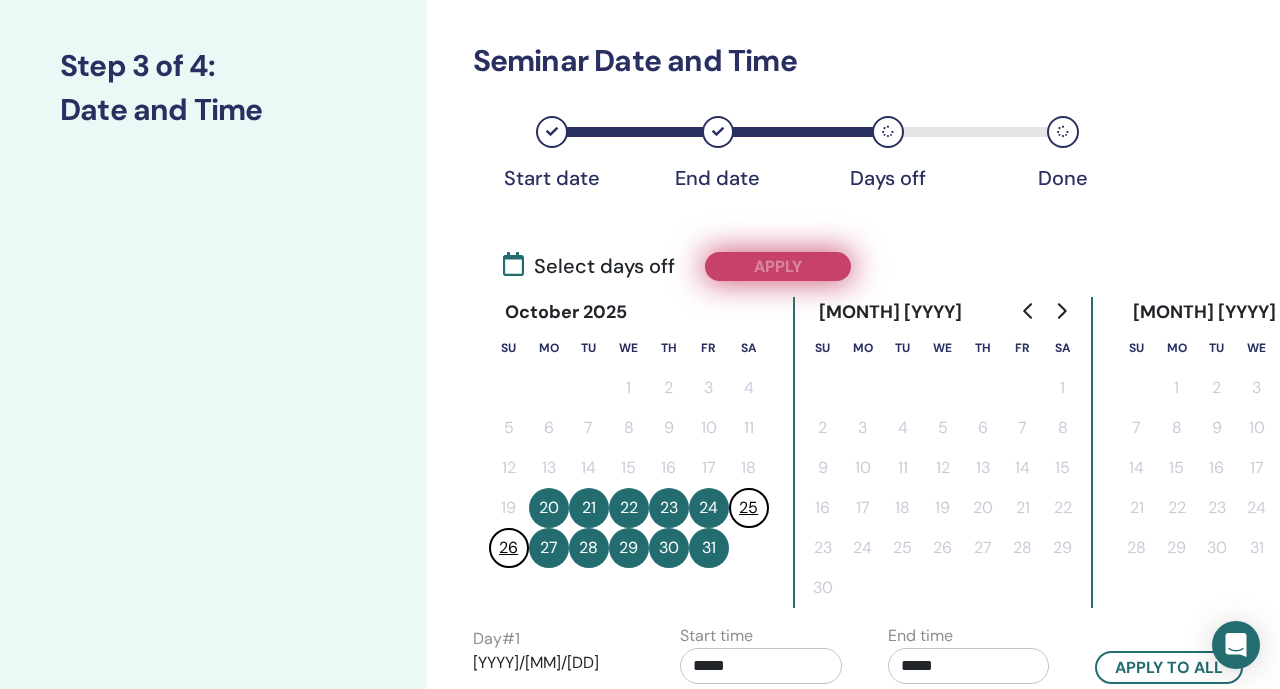click on "Apply" at bounding box center [778, 266] 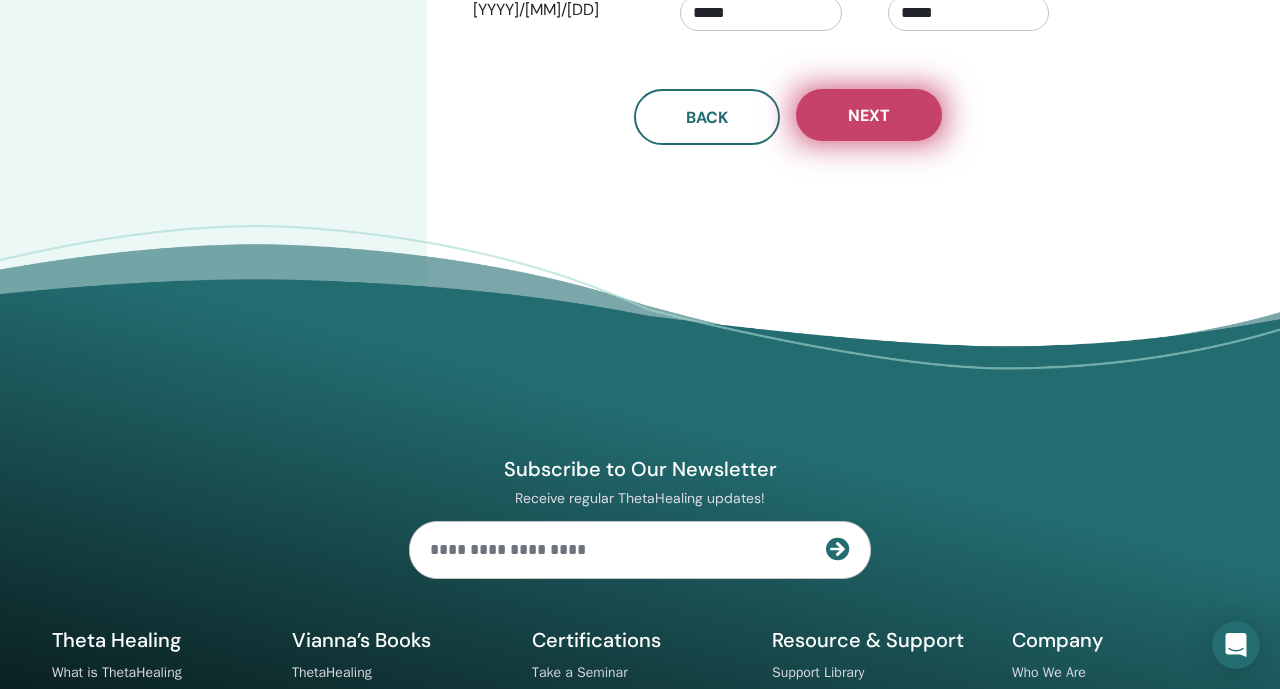click on "Next" at bounding box center (869, 115) 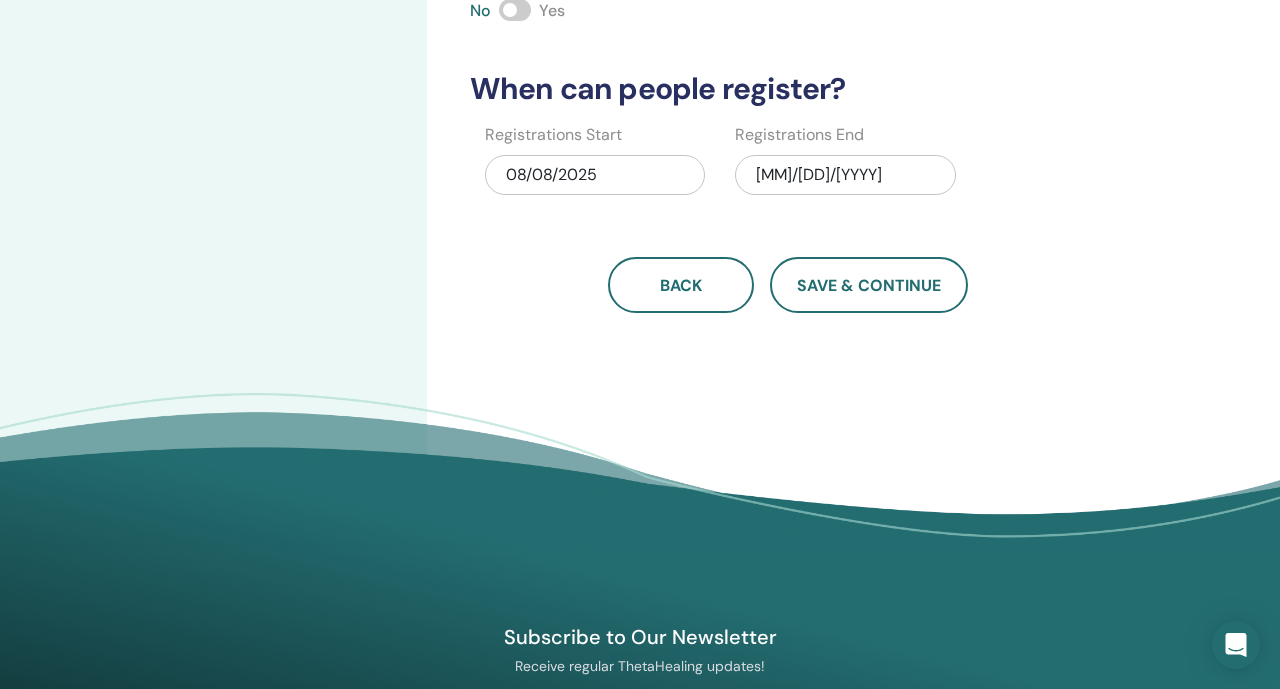 scroll, scrollTop: 0, scrollLeft: 0, axis: both 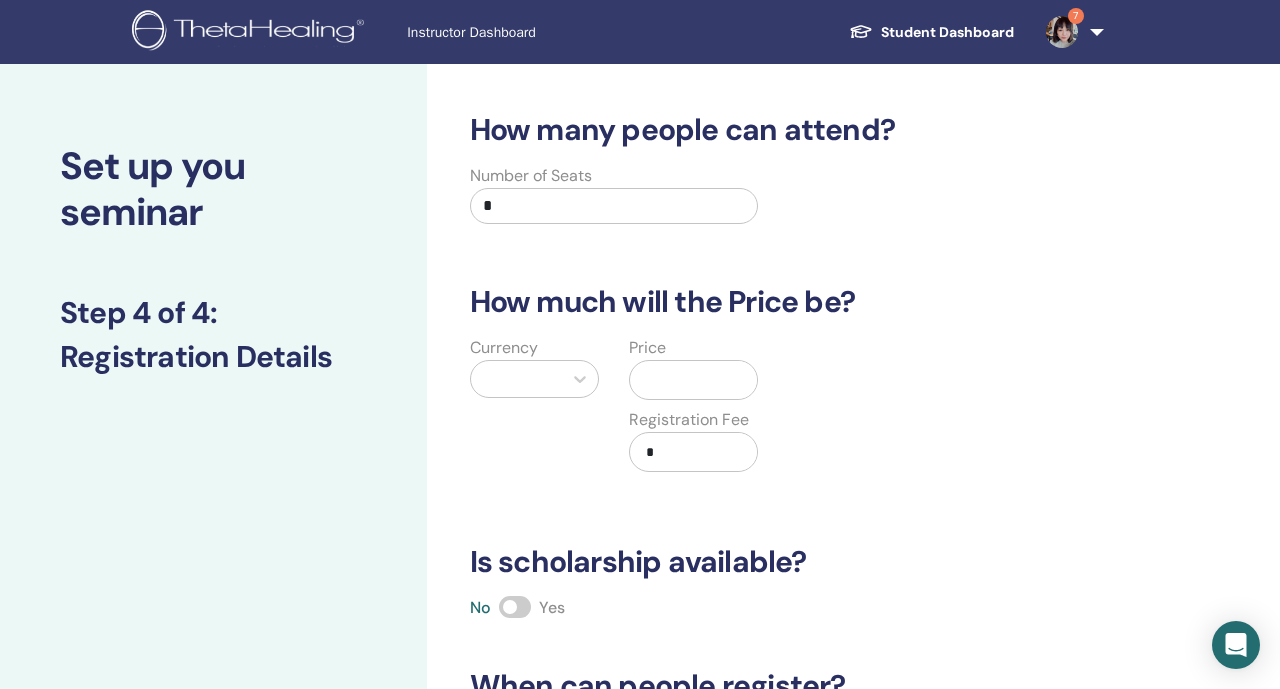 click on "*" at bounding box center (614, 206) 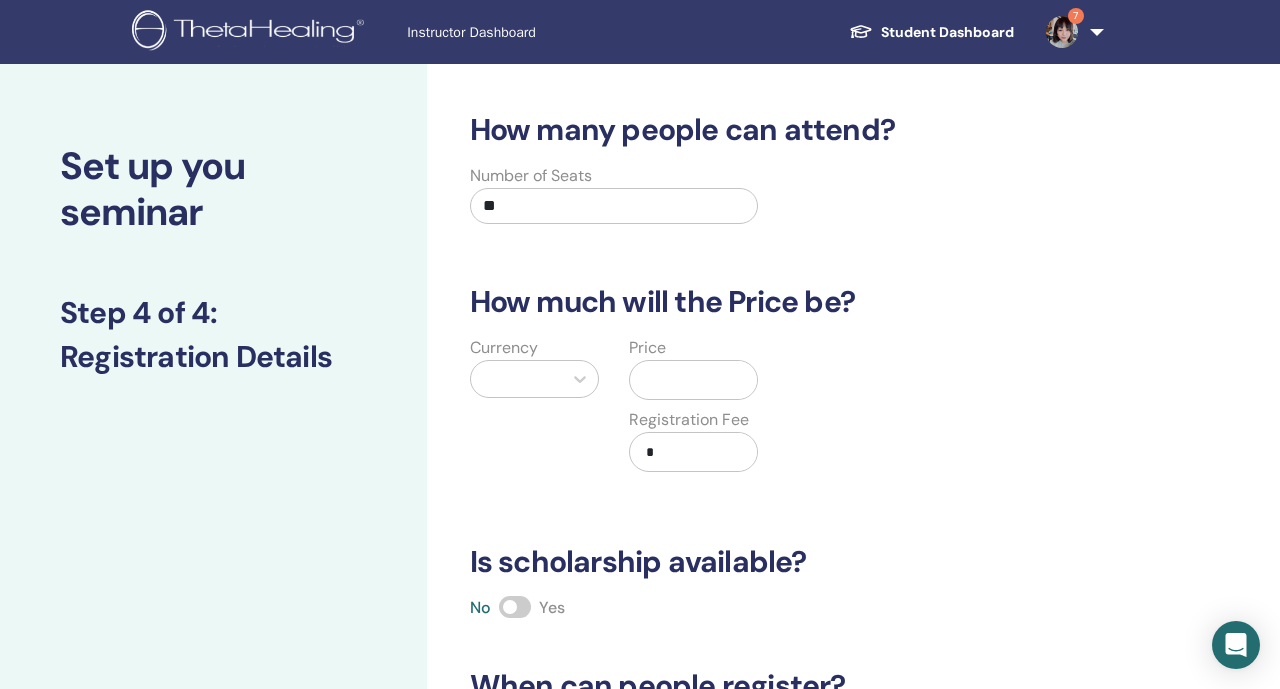 type on "**" 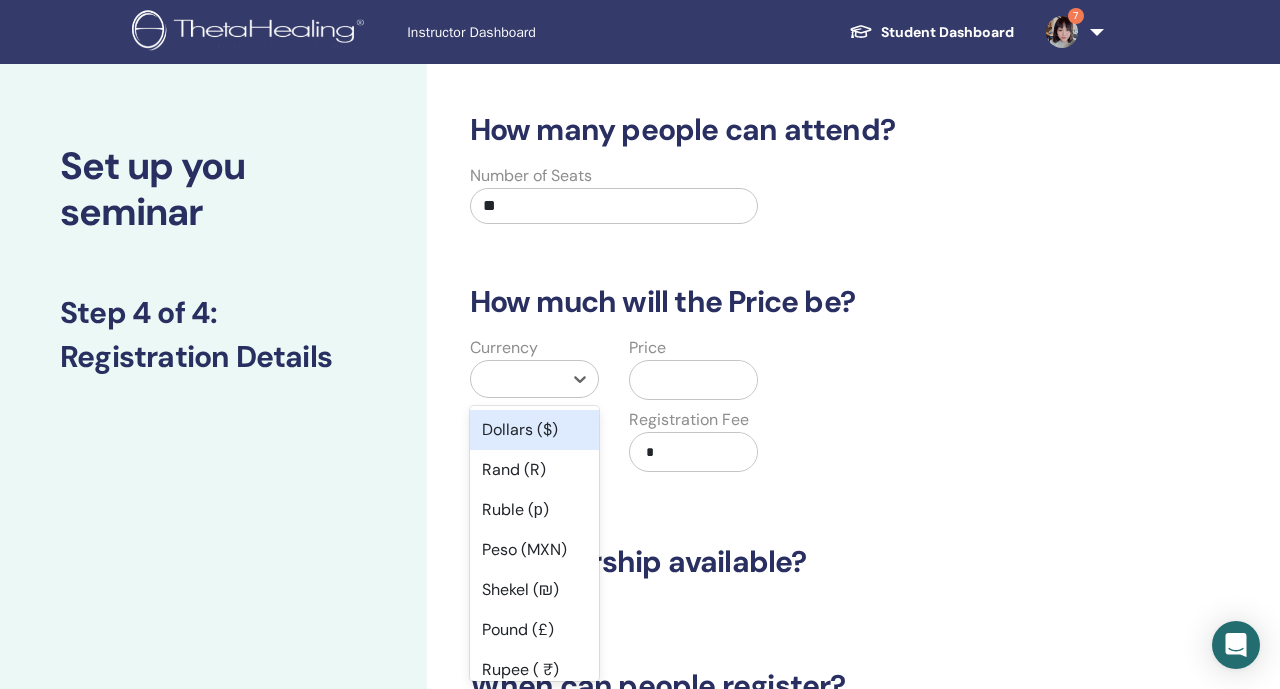 click at bounding box center (516, 379) 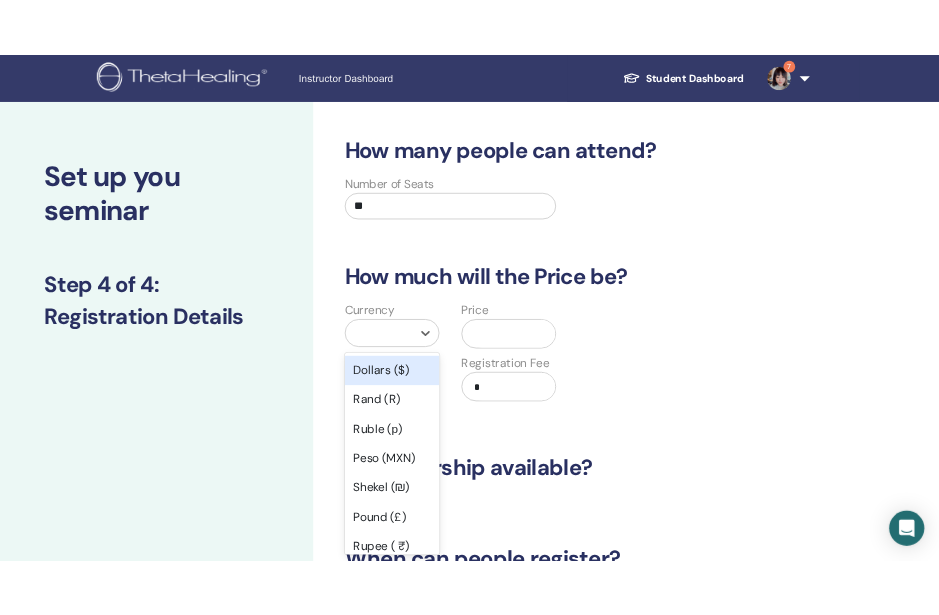 scroll, scrollTop: 25, scrollLeft: 0, axis: vertical 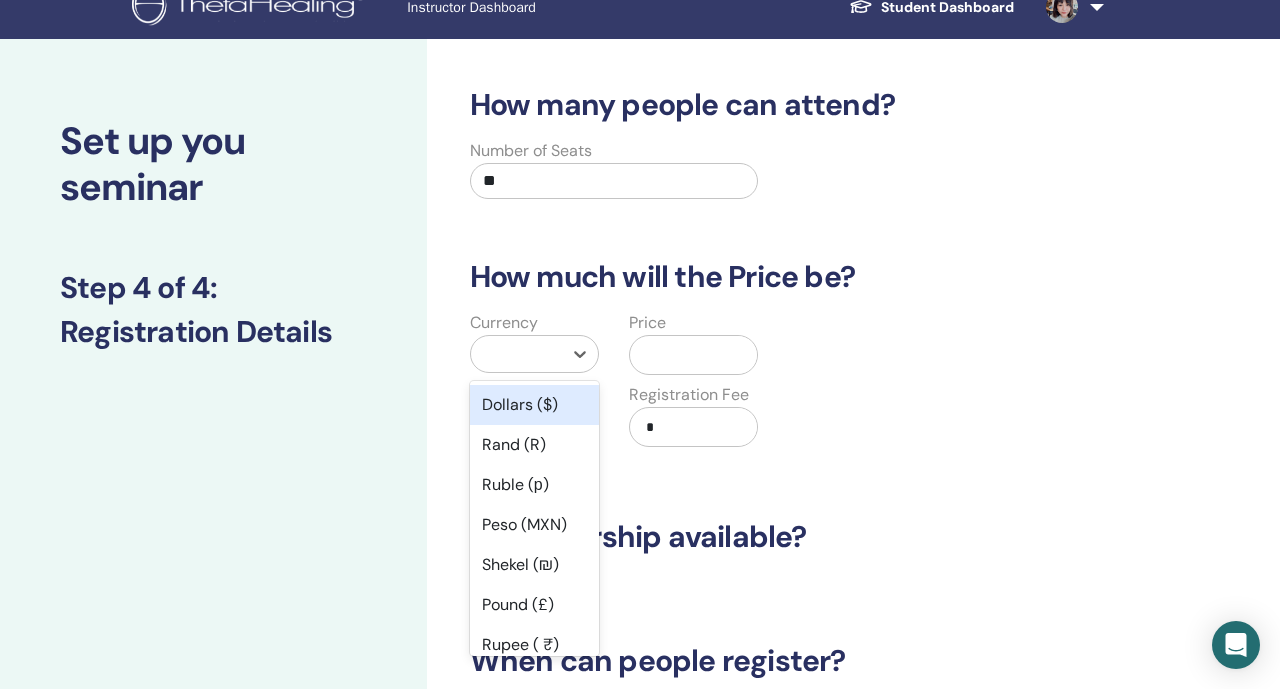 click on "Dollars ($)" at bounding box center [534, 405] 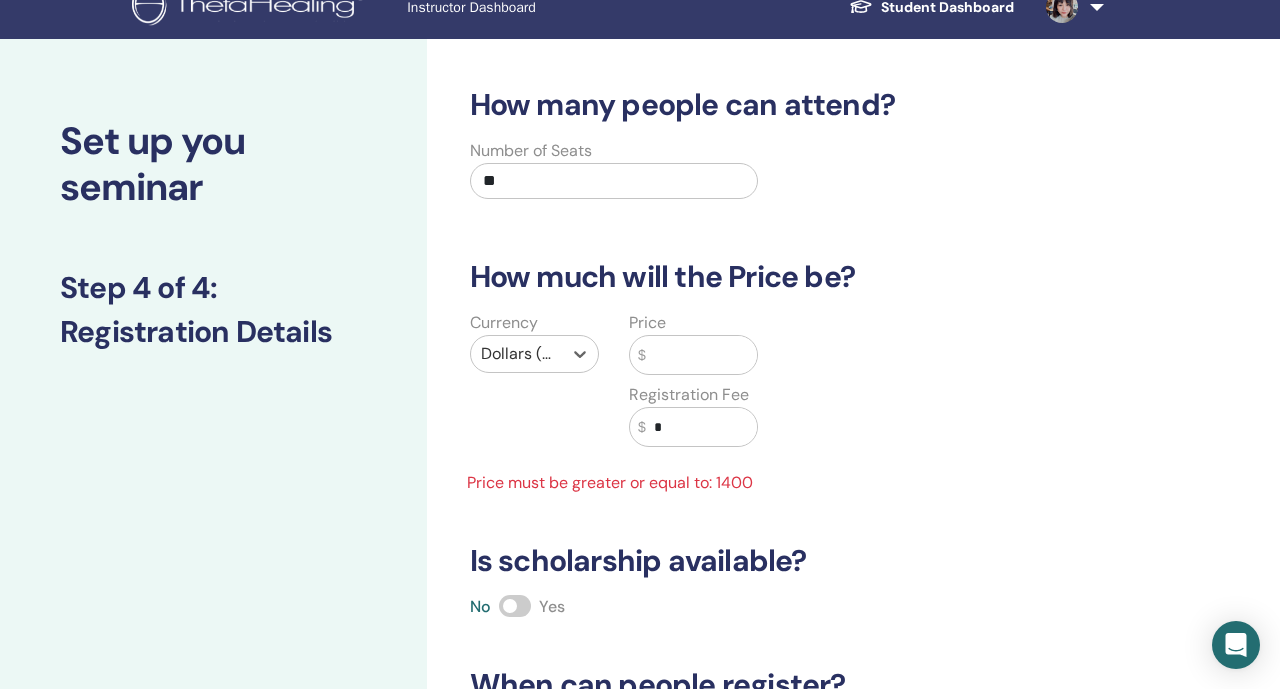 click at bounding box center [702, 355] 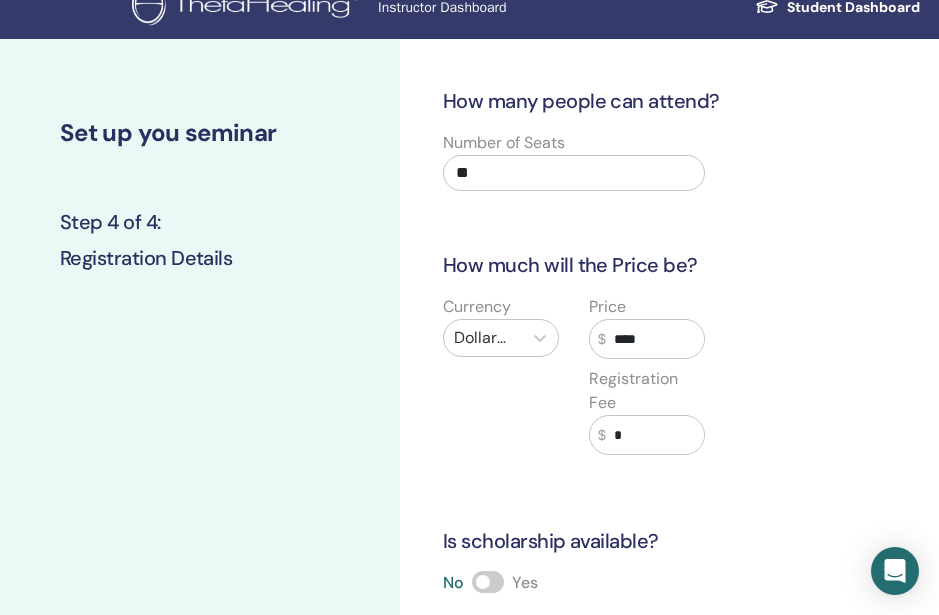 type on "****" 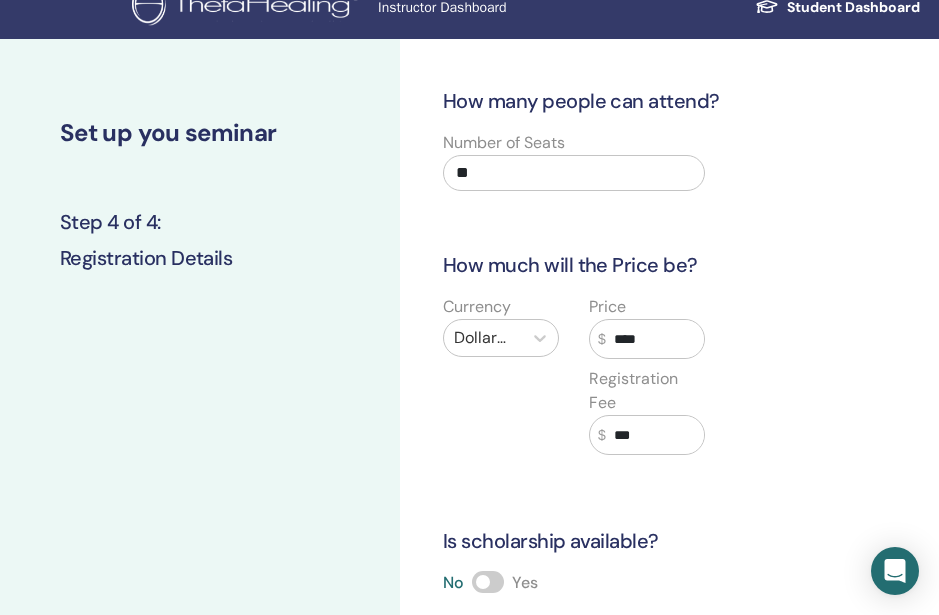 scroll, scrollTop: 243, scrollLeft: 0, axis: vertical 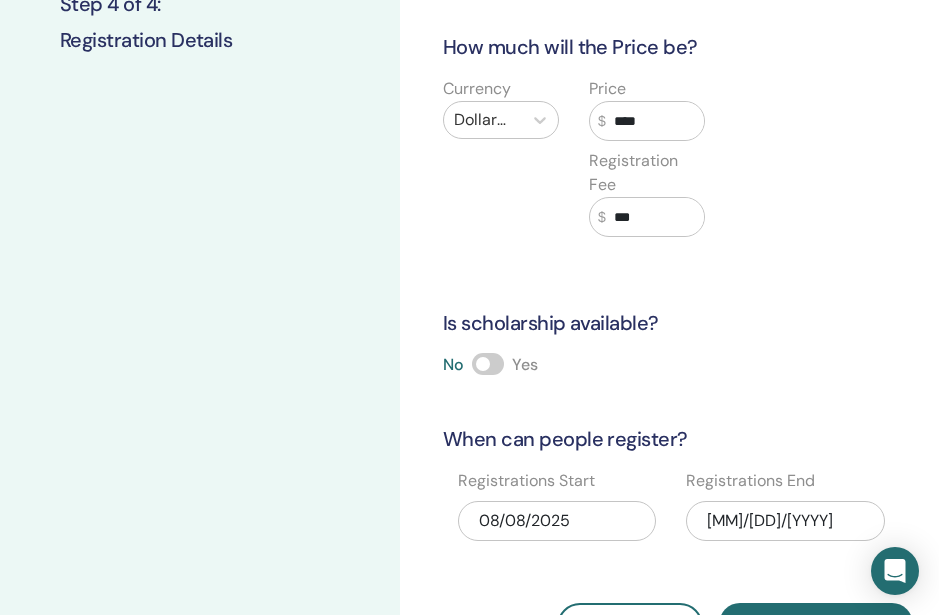 type on "***" 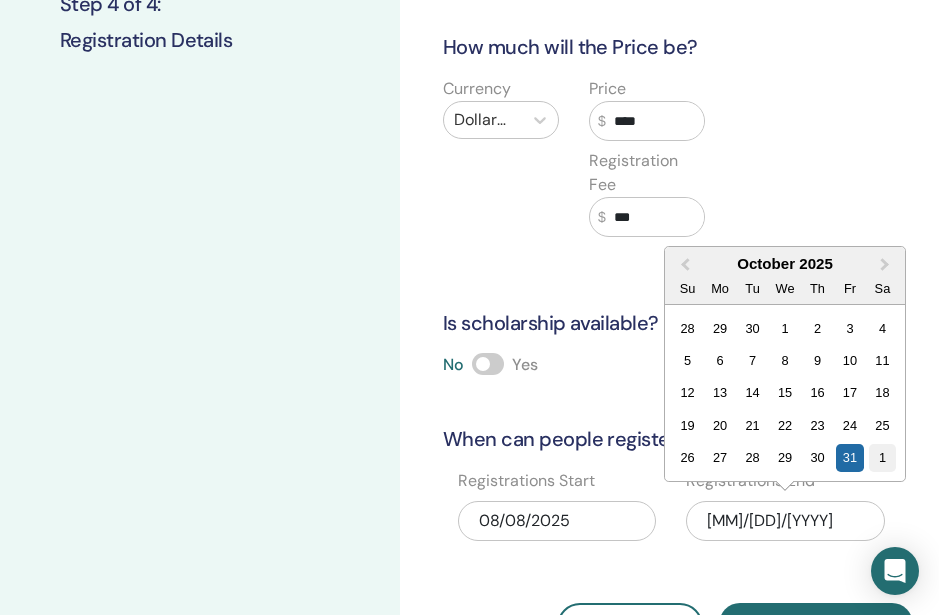 click on "1" at bounding box center [882, 457] 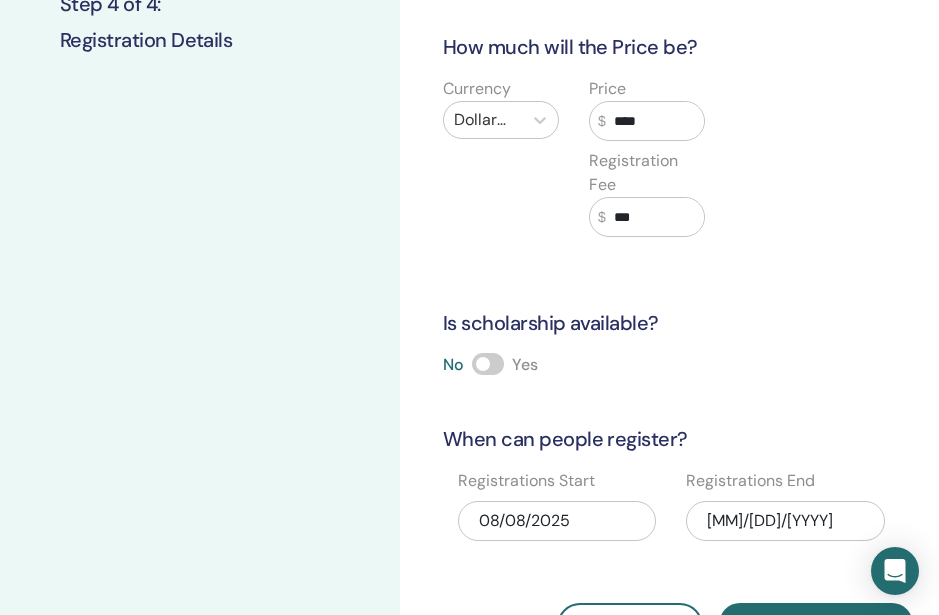 click on "11/01/2025" at bounding box center [785, 521] 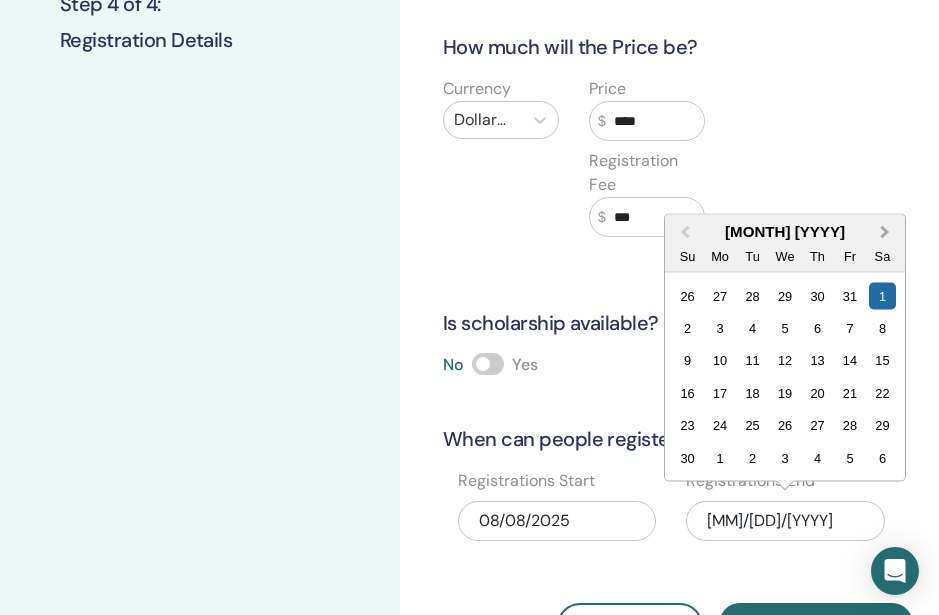 click on "Next Month" at bounding box center (887, 233) 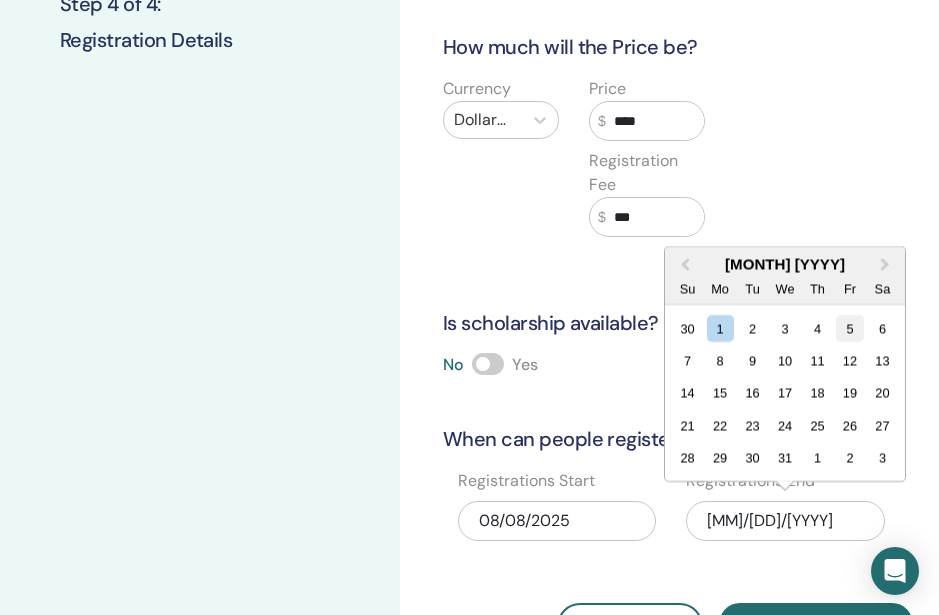 click on "5" at bounding box center [850, 328] 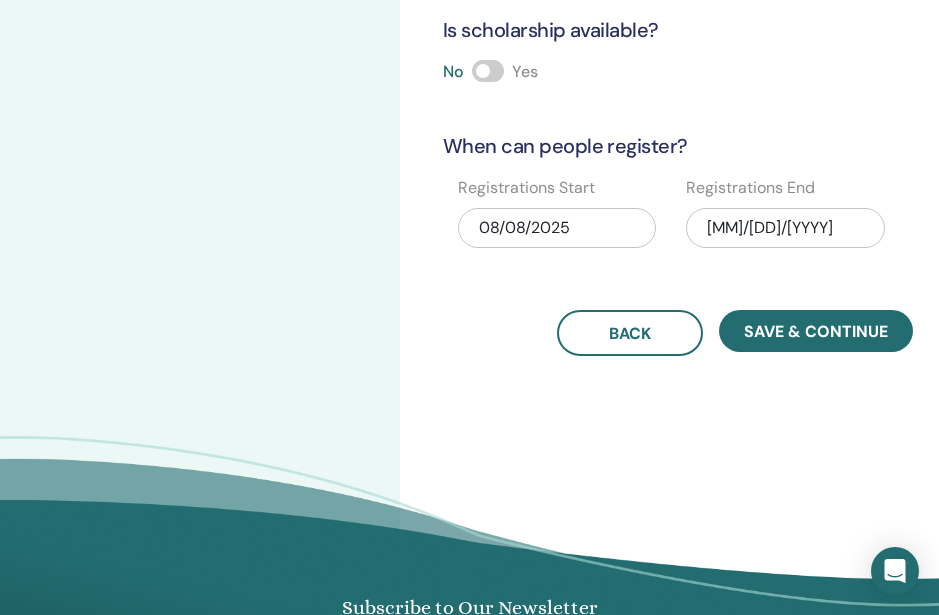 scroll, scrollTop: 578, scrollLeft: 0, axis: vertical 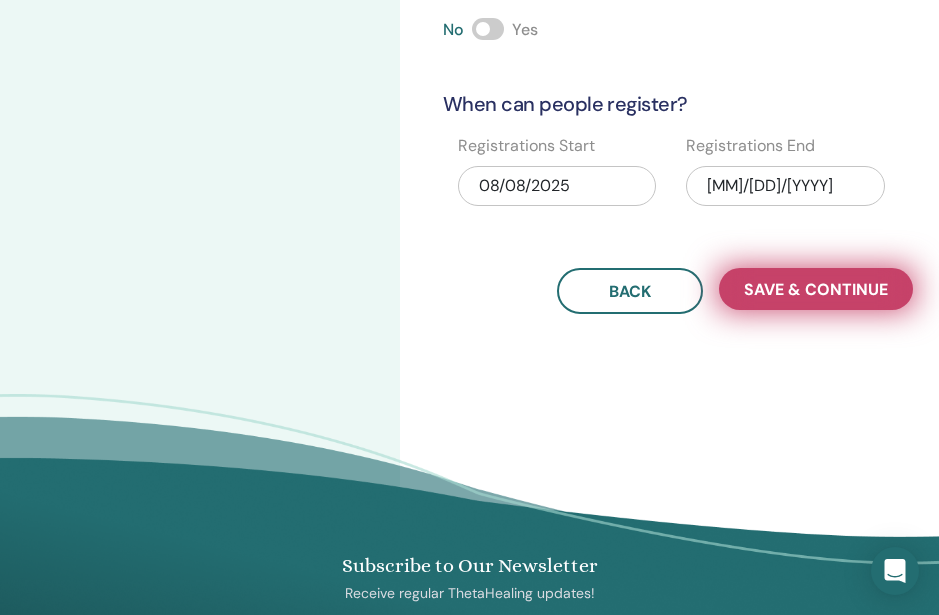 click on "Save & Continue" at bounding box center (816, 289) 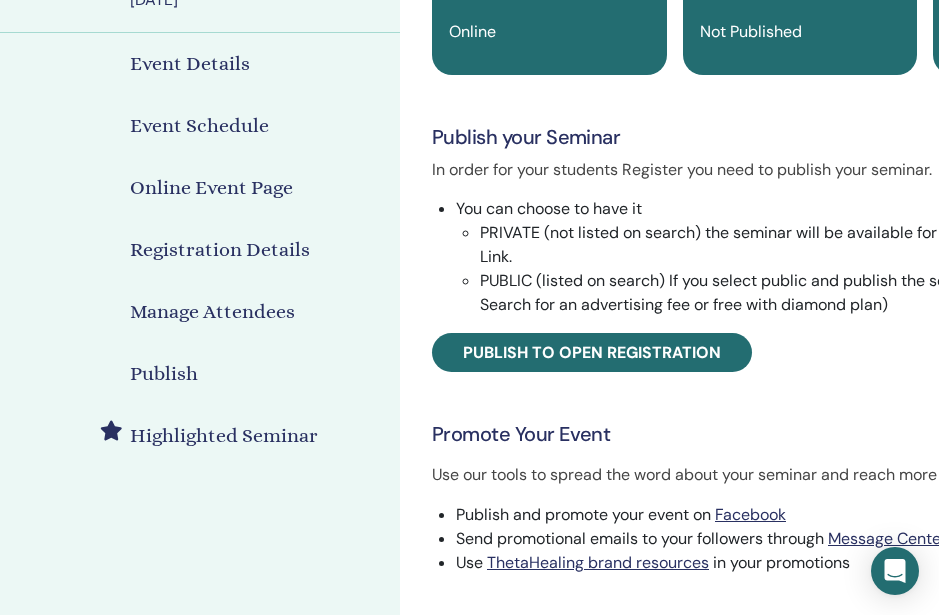 scroll, scrollTop: 255, scrollLeft: 0, axis: vertical 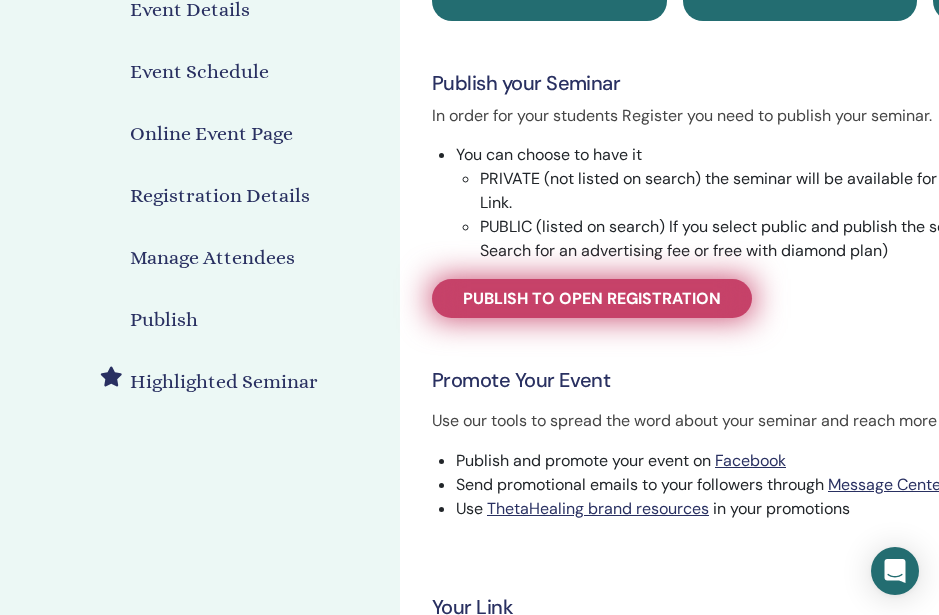 click on "Publish to open registration" at bounding box center (592, 298) 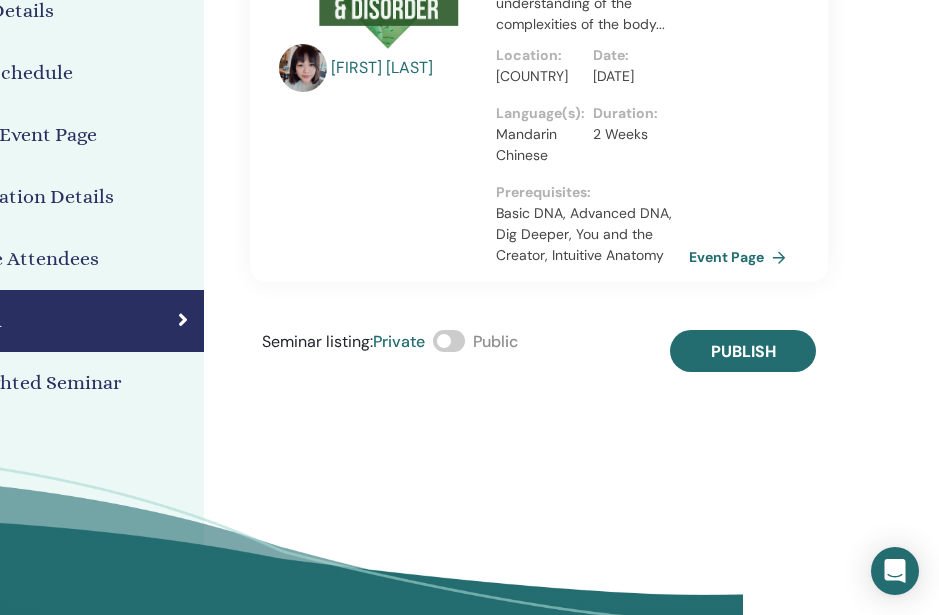 scroll, scrollTop: 254, scrollLeft: 221, axis: both 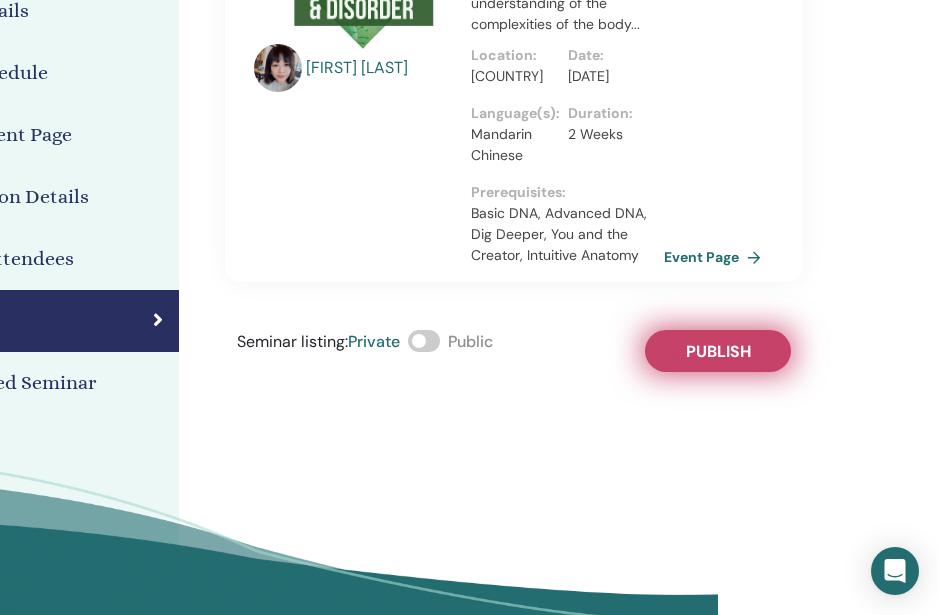 click on "Publish" at bounding box center [718, 351] 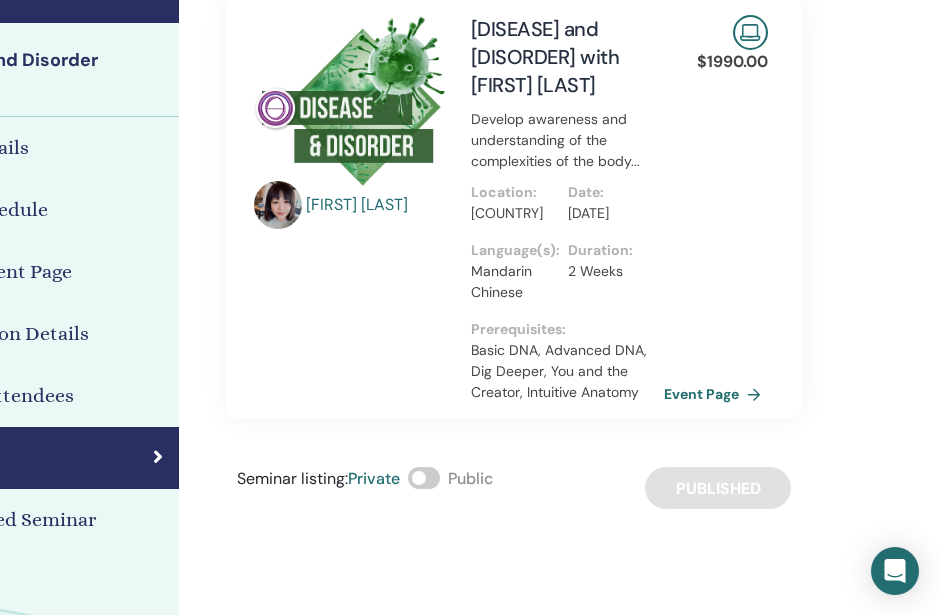 scroll, scrollTop: 0, scrollLeft: 221, axis: horizontal 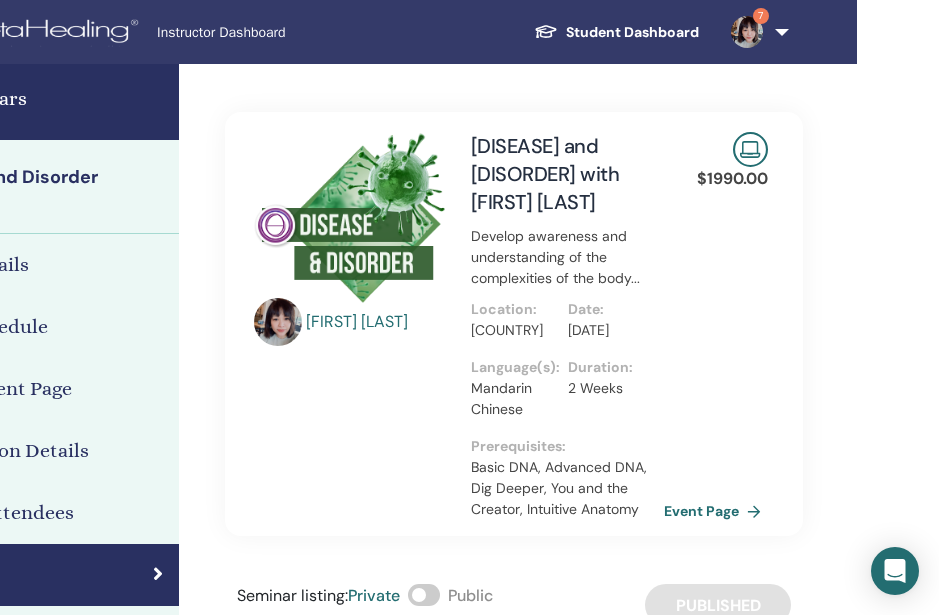 click at bounding box center [747, 32] 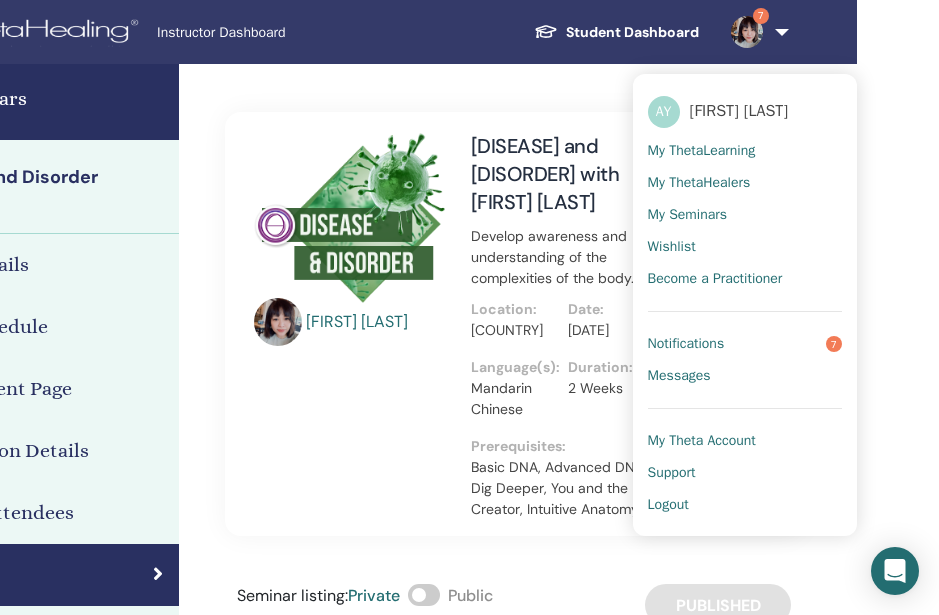click on "Notifications" at bounding box center (686, 344) 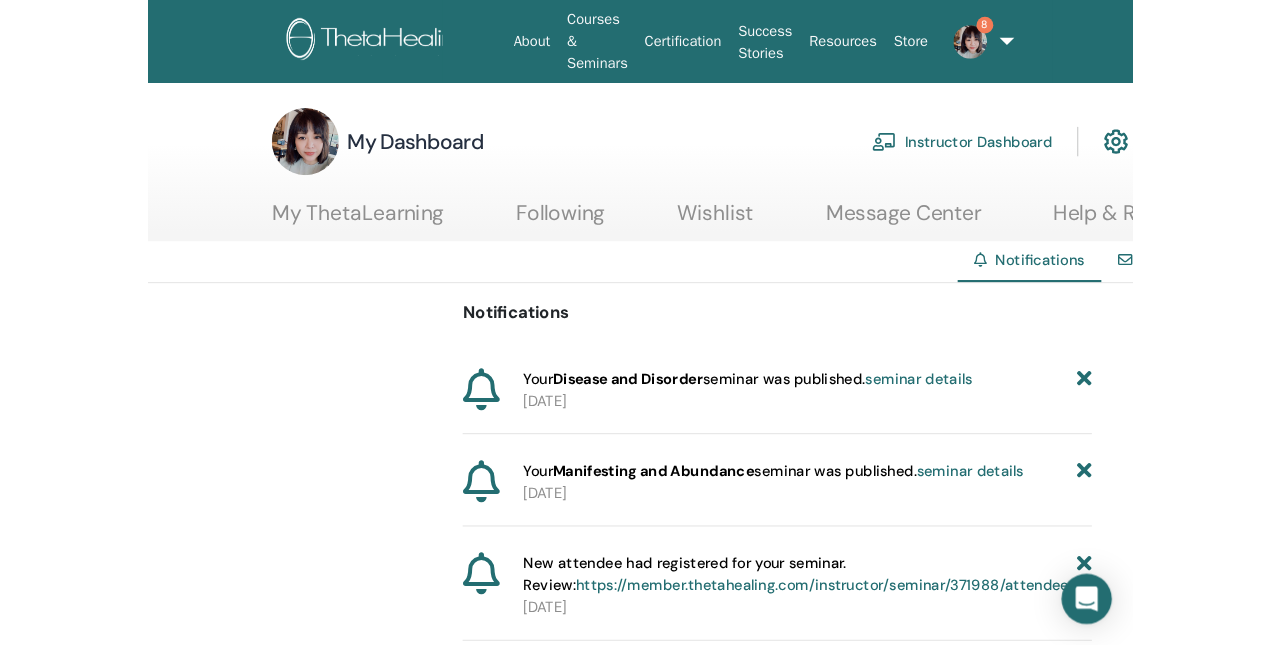 scroll, scrollTop: 0, scrollLeft: 0, axis: both 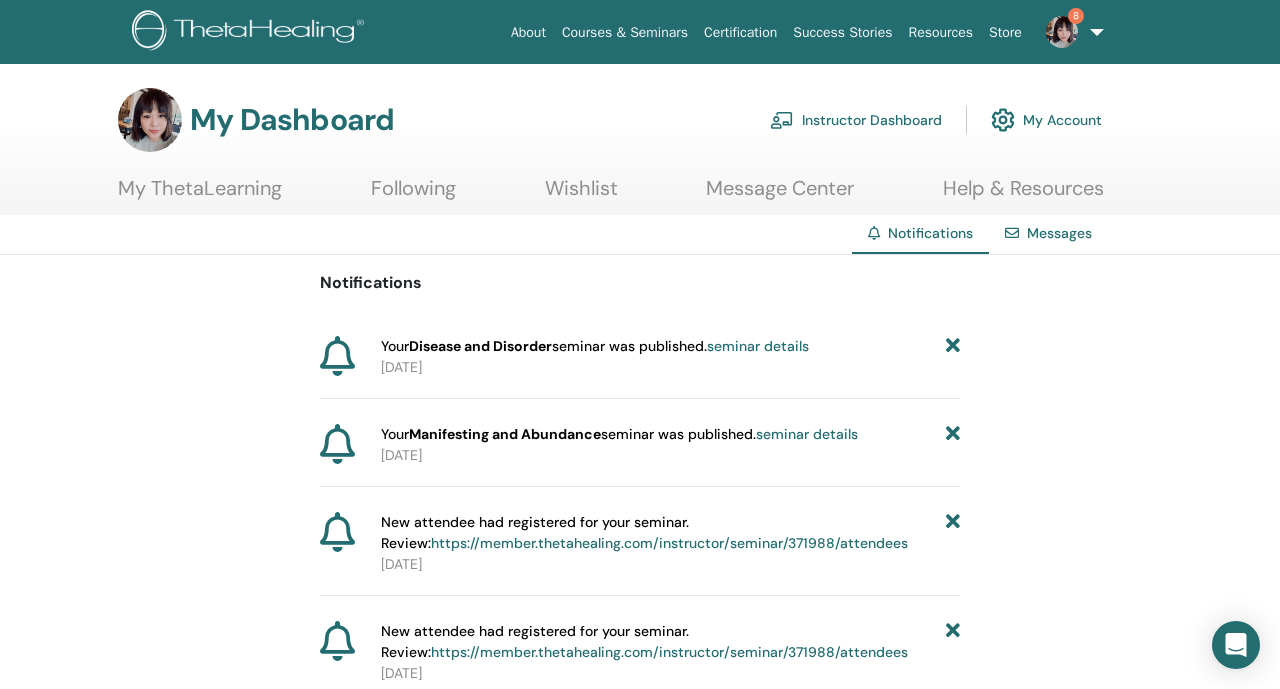 click on "8" at bounding box center [1062, 31] 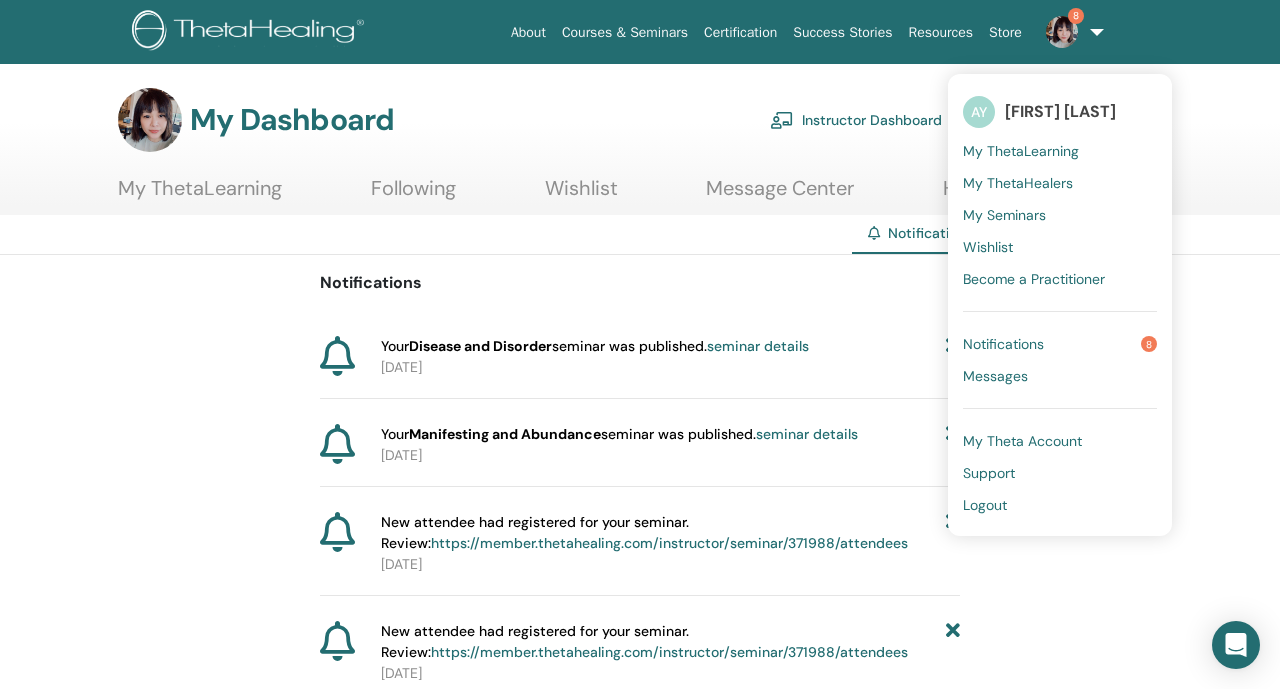 click on "Logout" at bounding box center (985, 505) 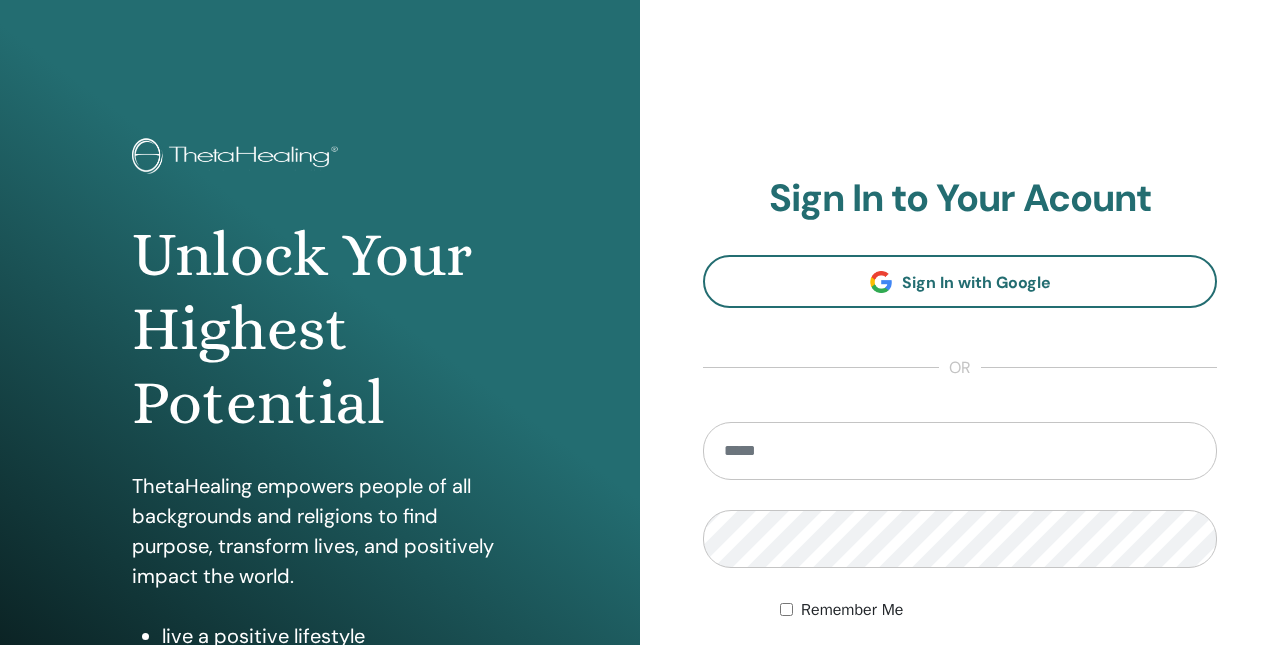 scroll, scrollTop: 0, scrollLeft: 0, axis: both 